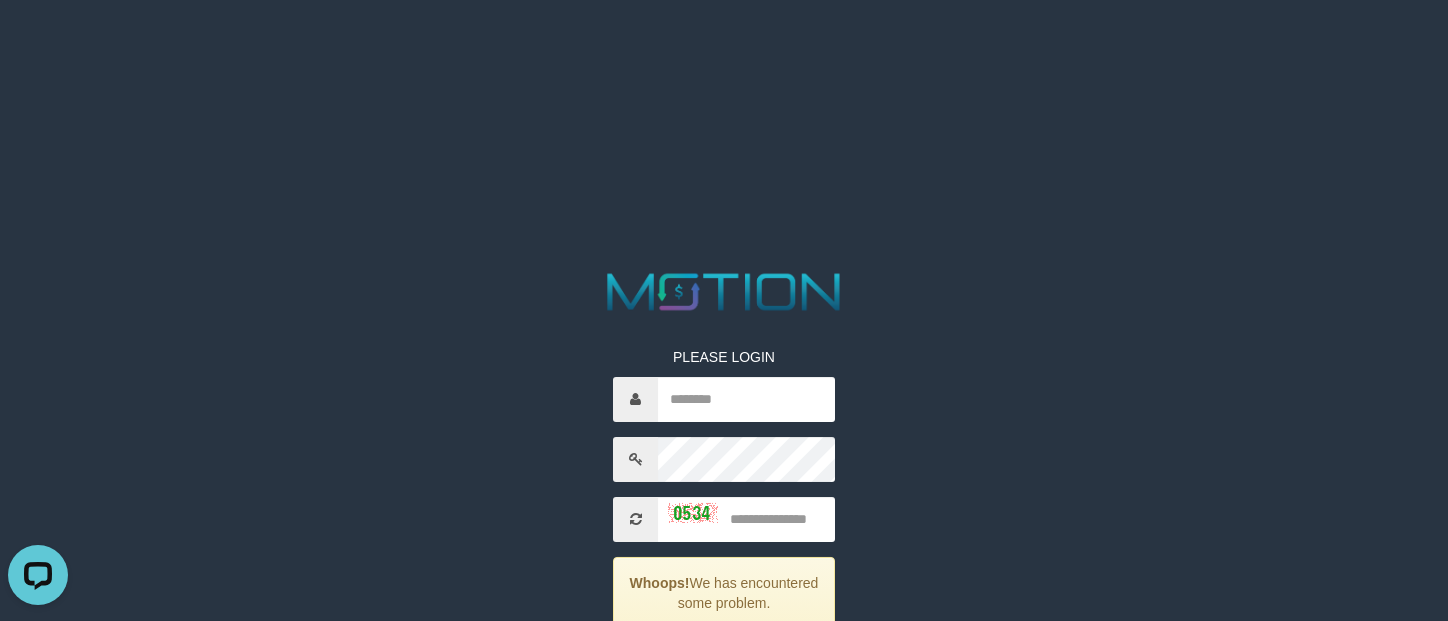 scroll, scrollTop: 0, scrollLeft: 0, axis: both 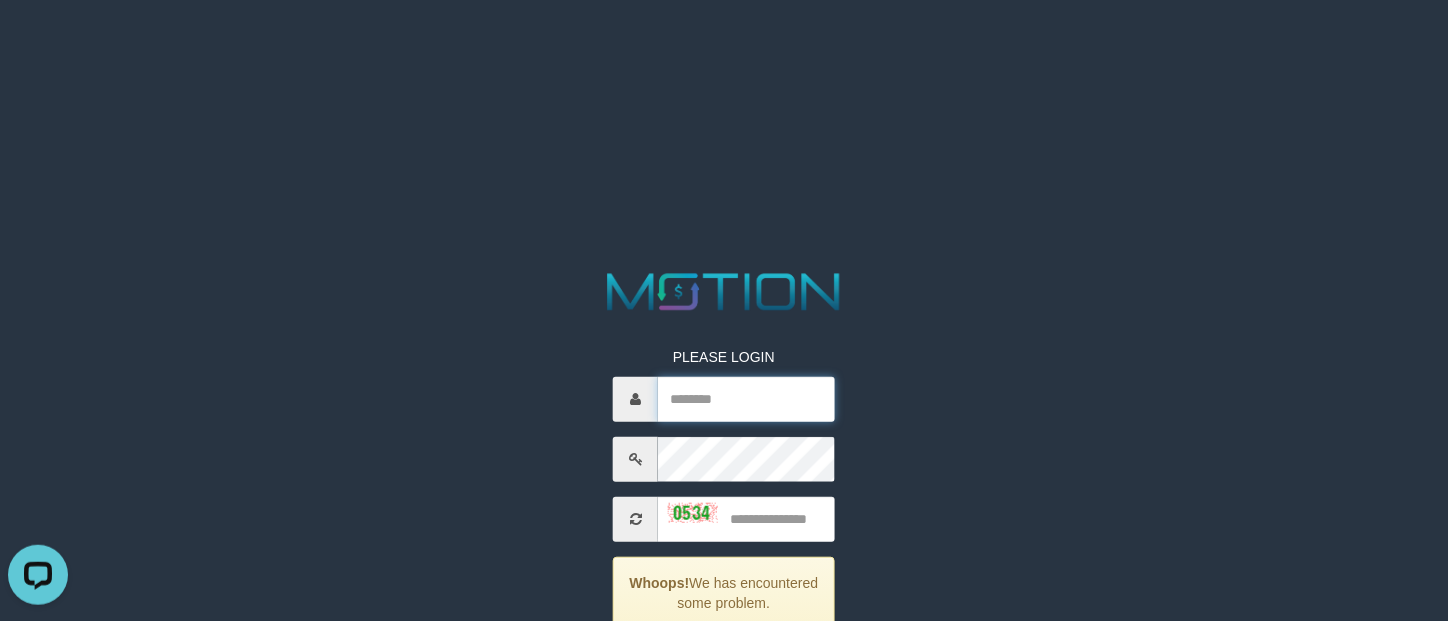type on "*********" 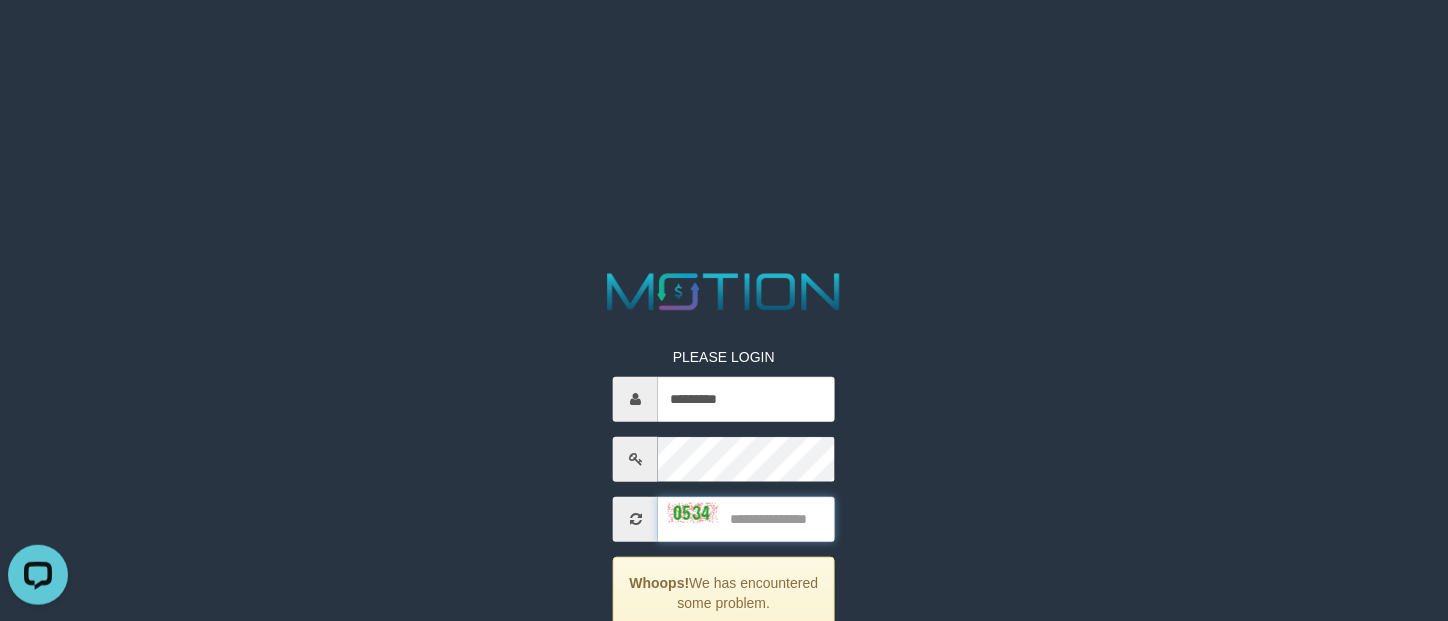 click at bounding box center (746, 519) 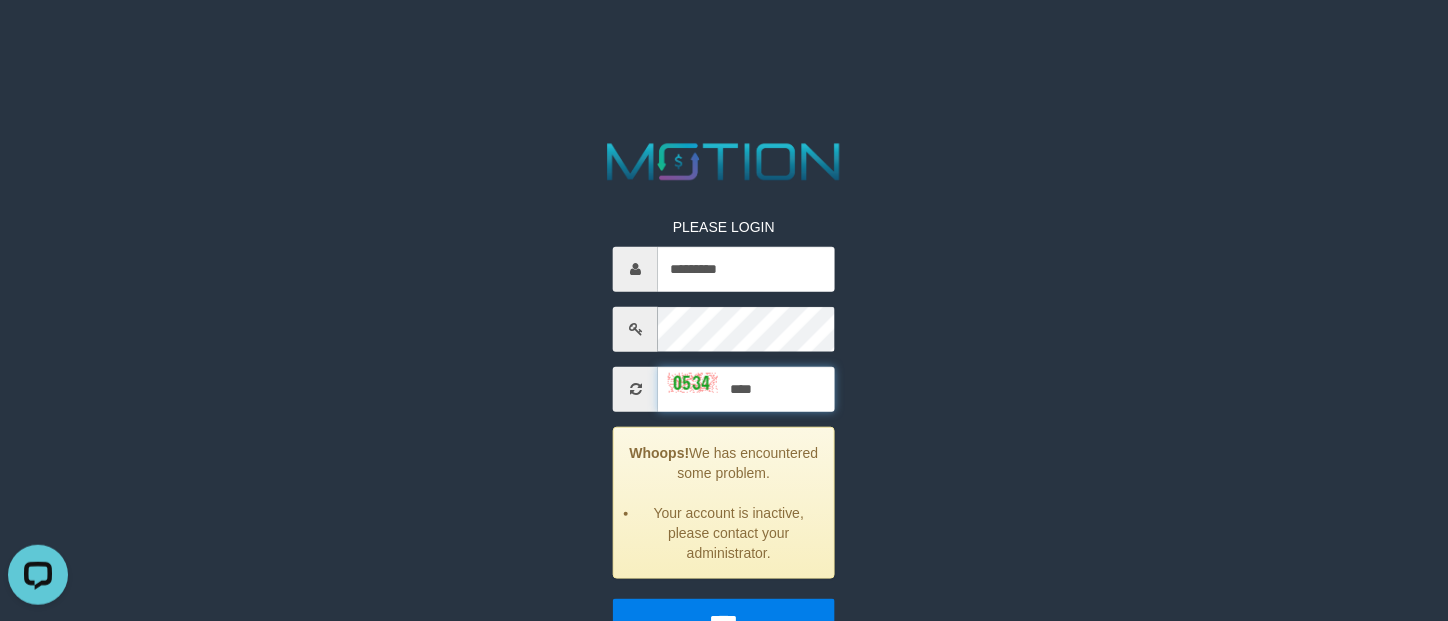 scroll, scrollTop: 181, scrollLeft: 0, axis: vertical 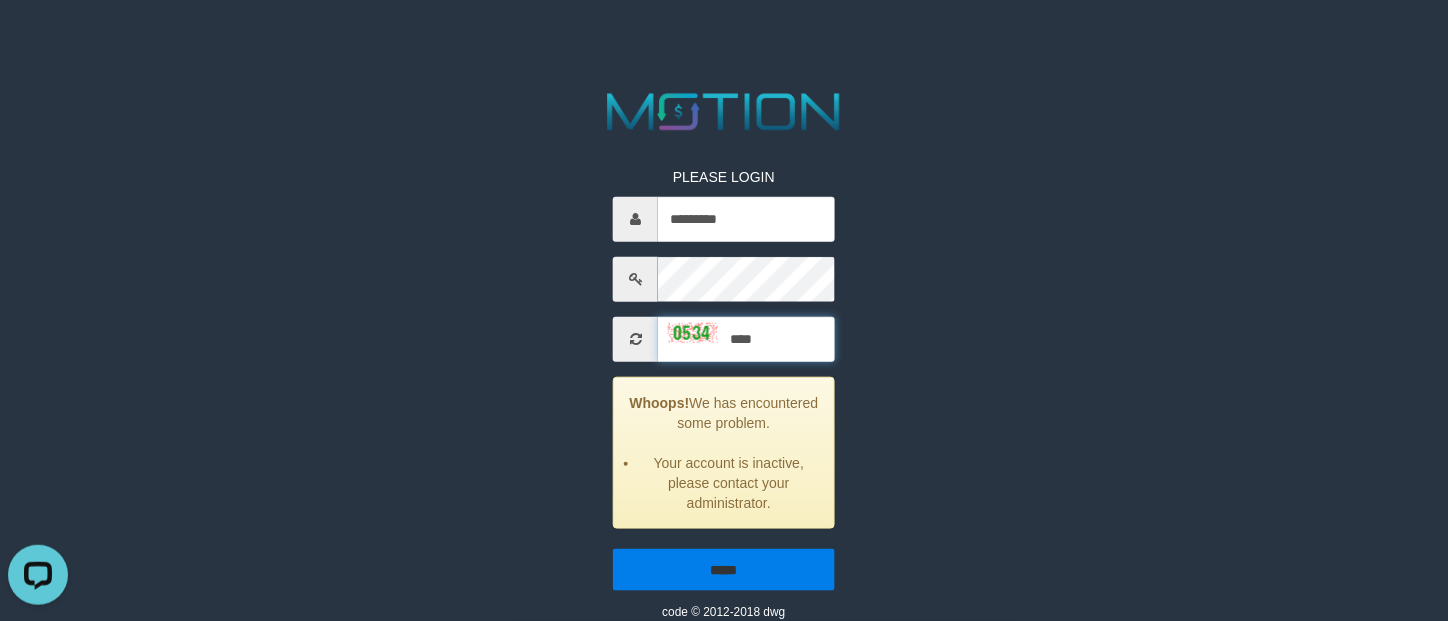 type on "****" 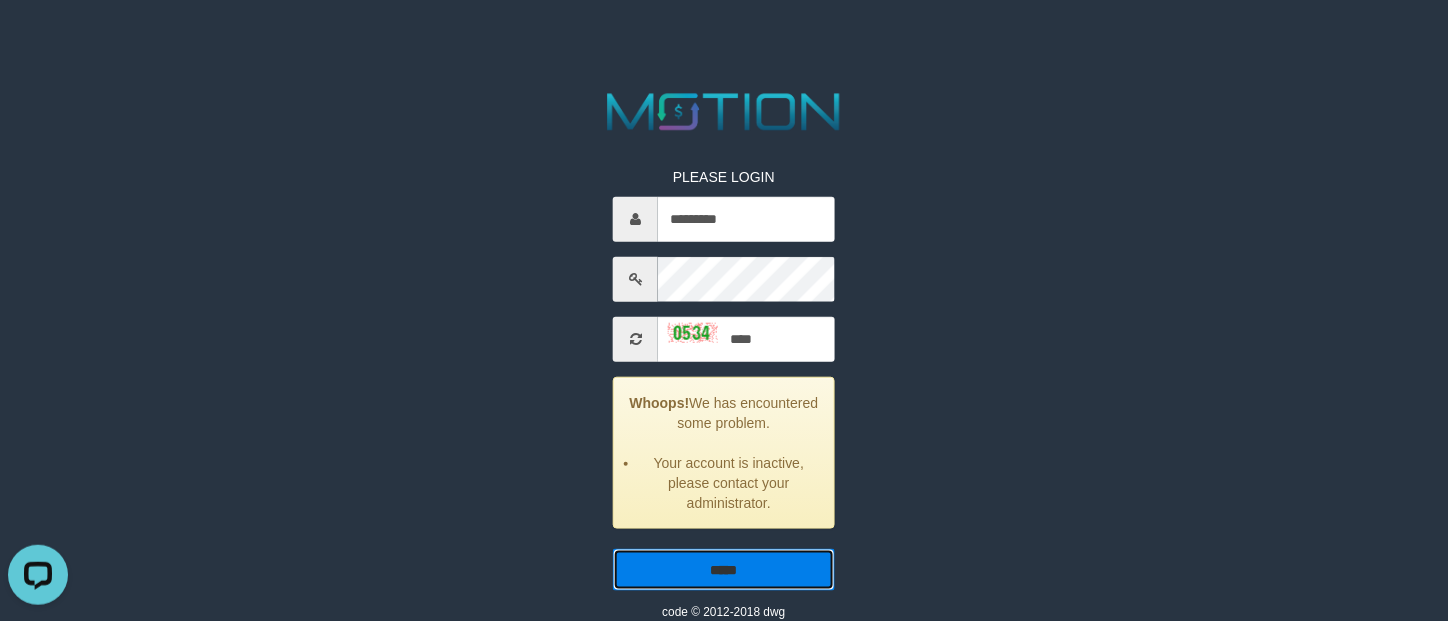 click on "*****" at bounding box center (723, 570) 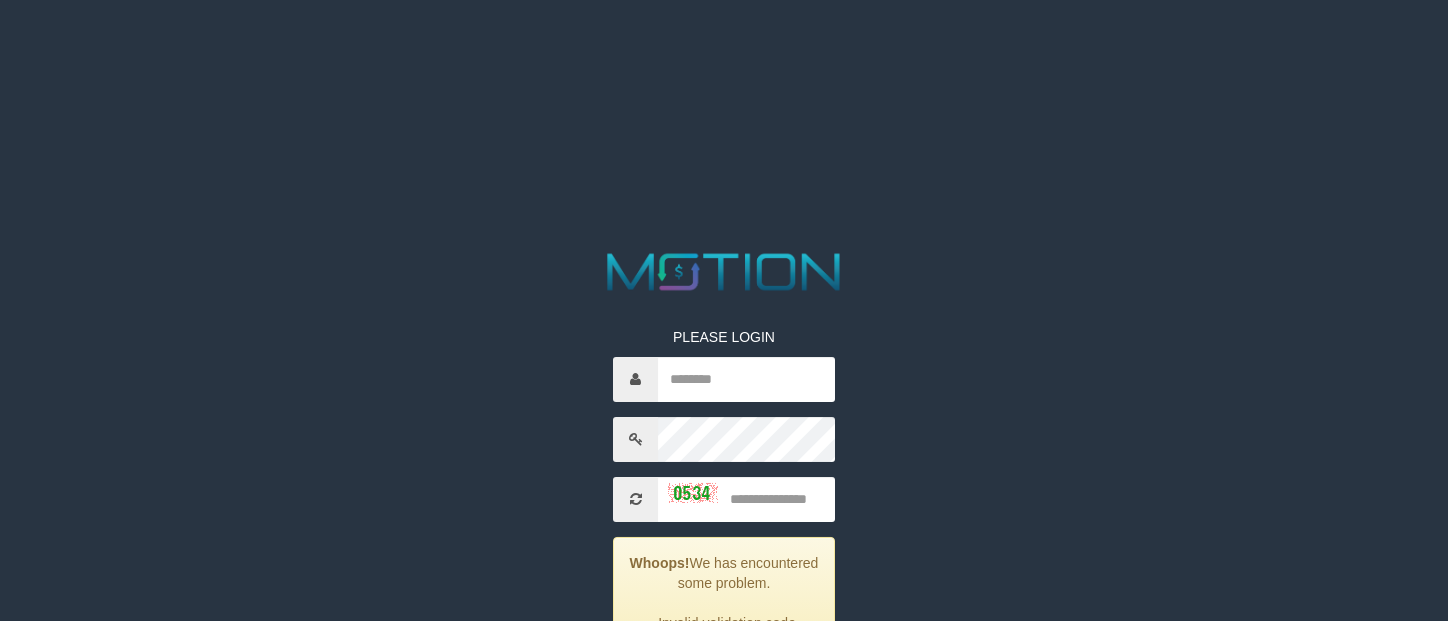 scroll, scrollTop: 0, scrollLeft: 0, axis: both 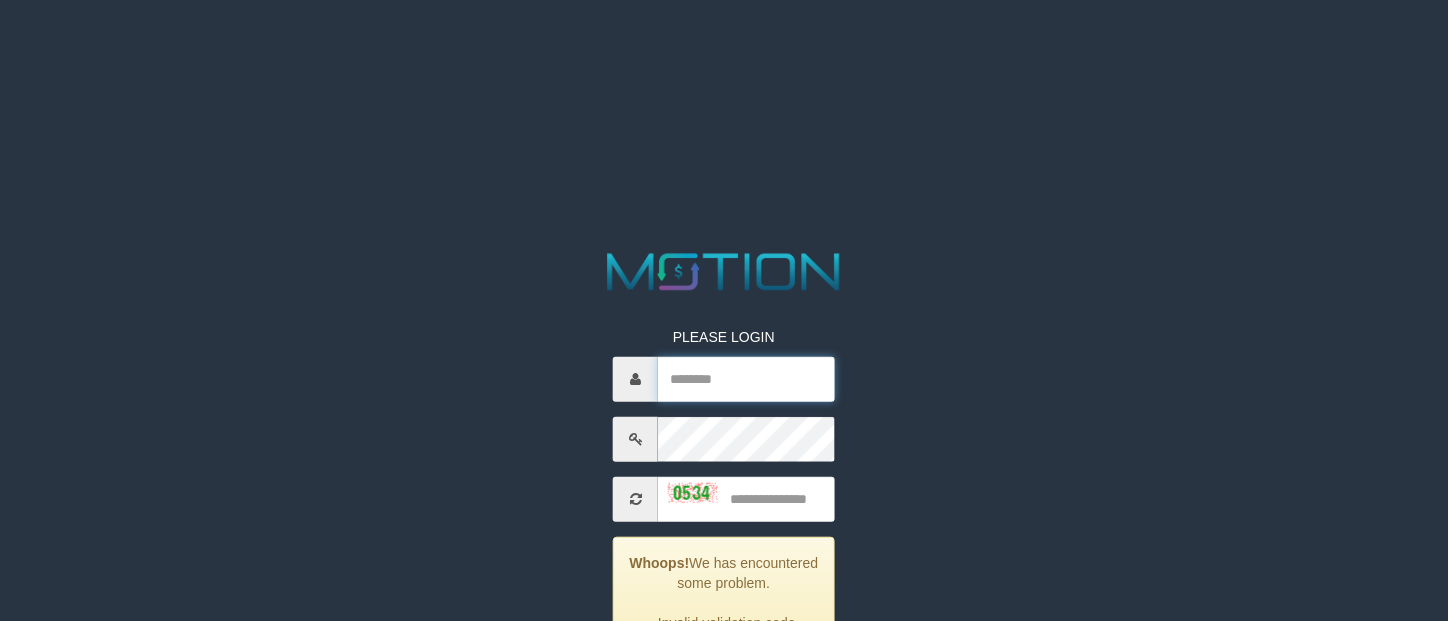 type on "*********" 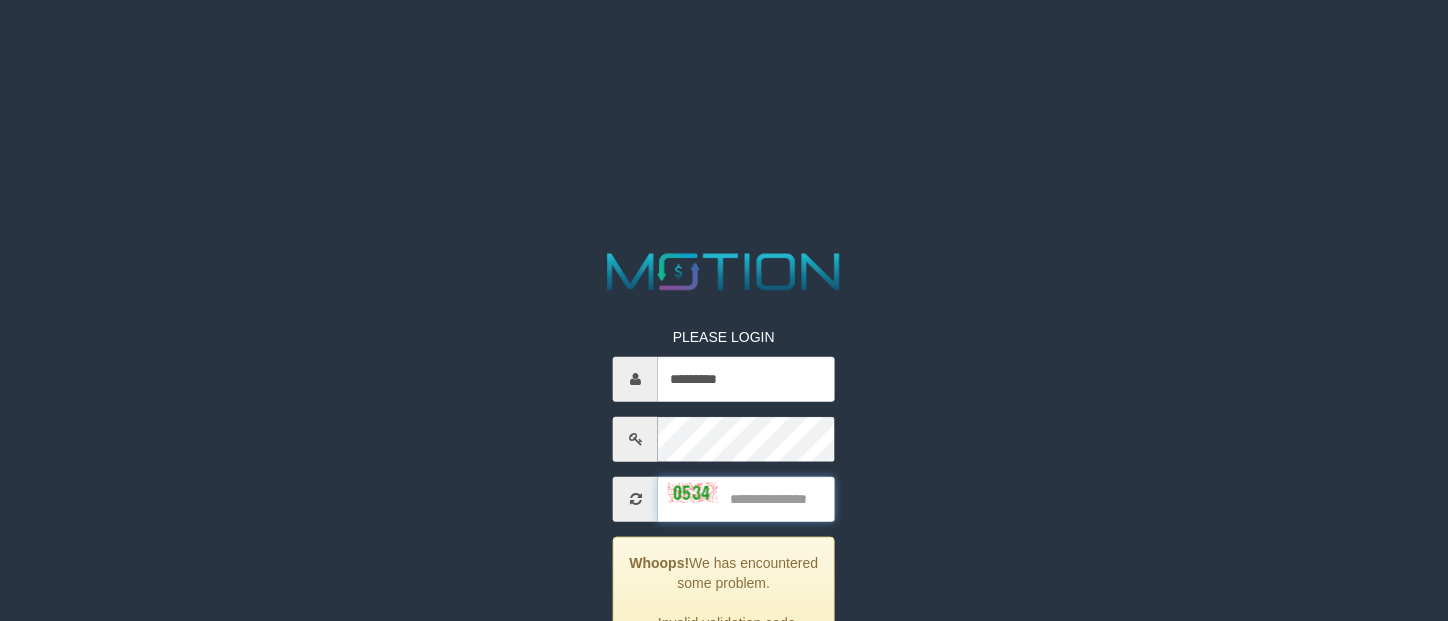 click at bounding box center (746, 499) 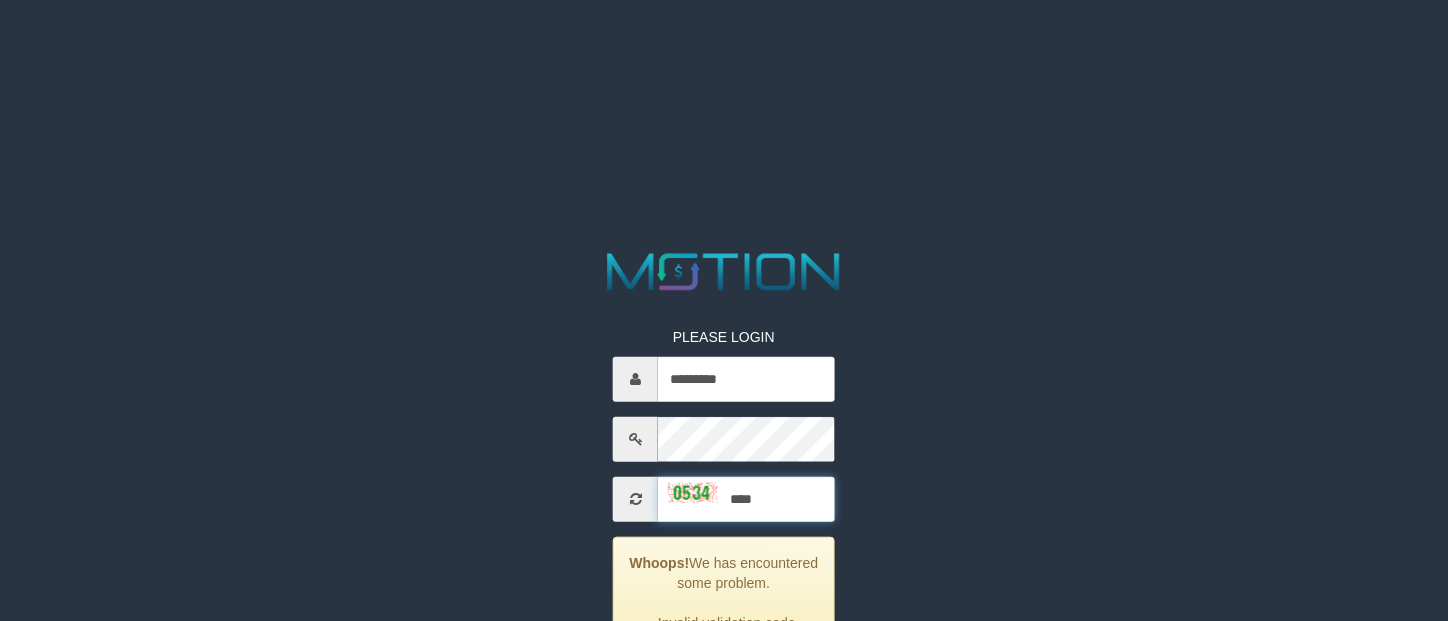scroll, scrollTop: 107, scrollLeft: 0, axis: vertical 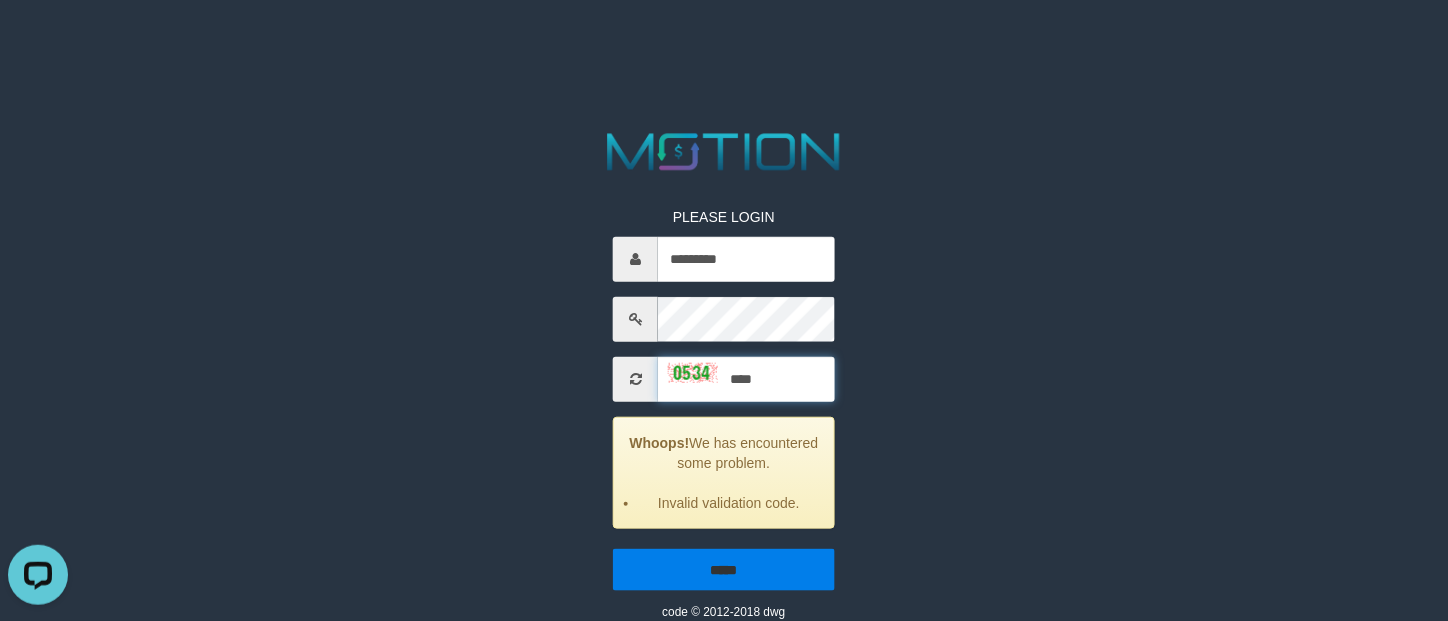 type on "****" 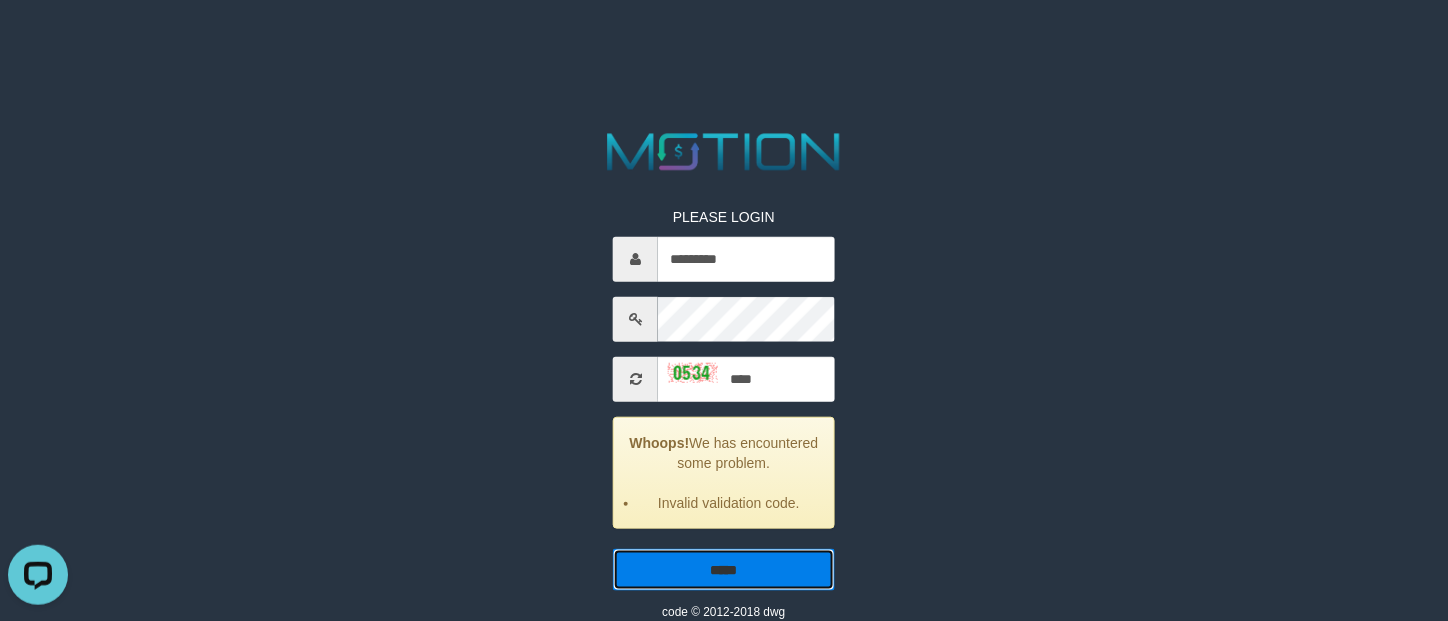 click on "*****" at bounding box center (723, 570) 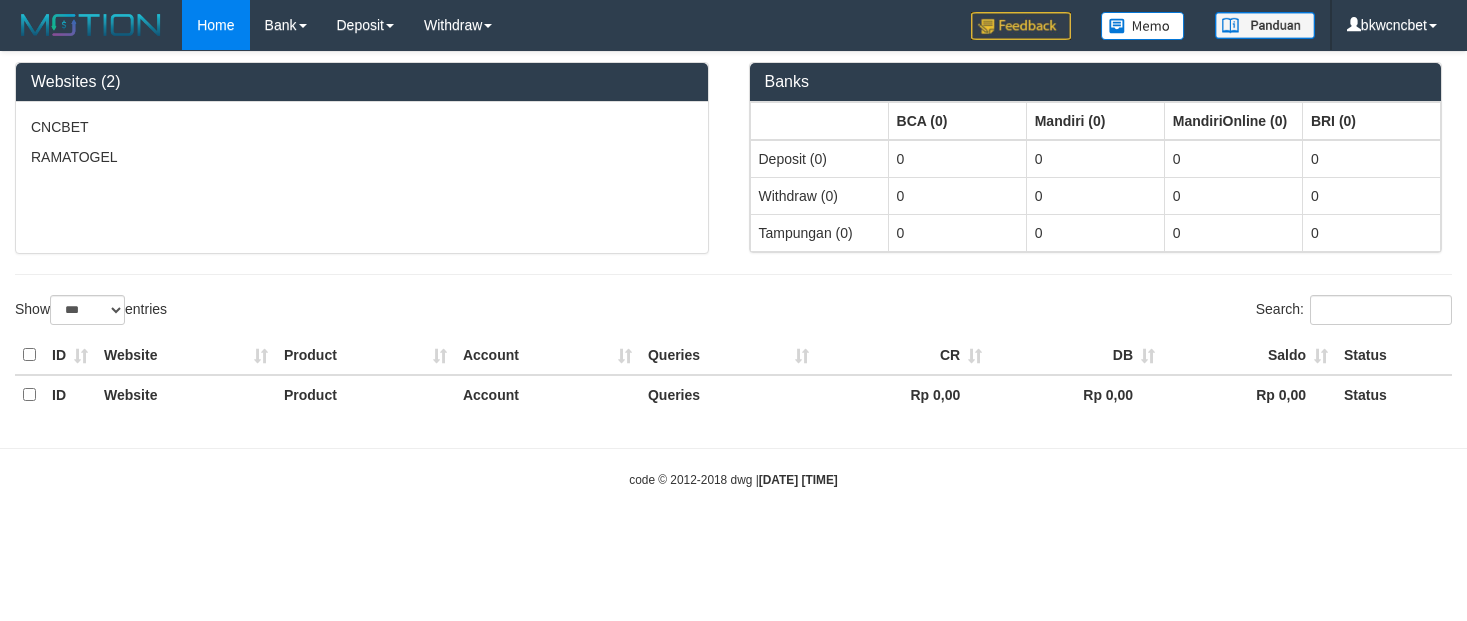 select on "***" 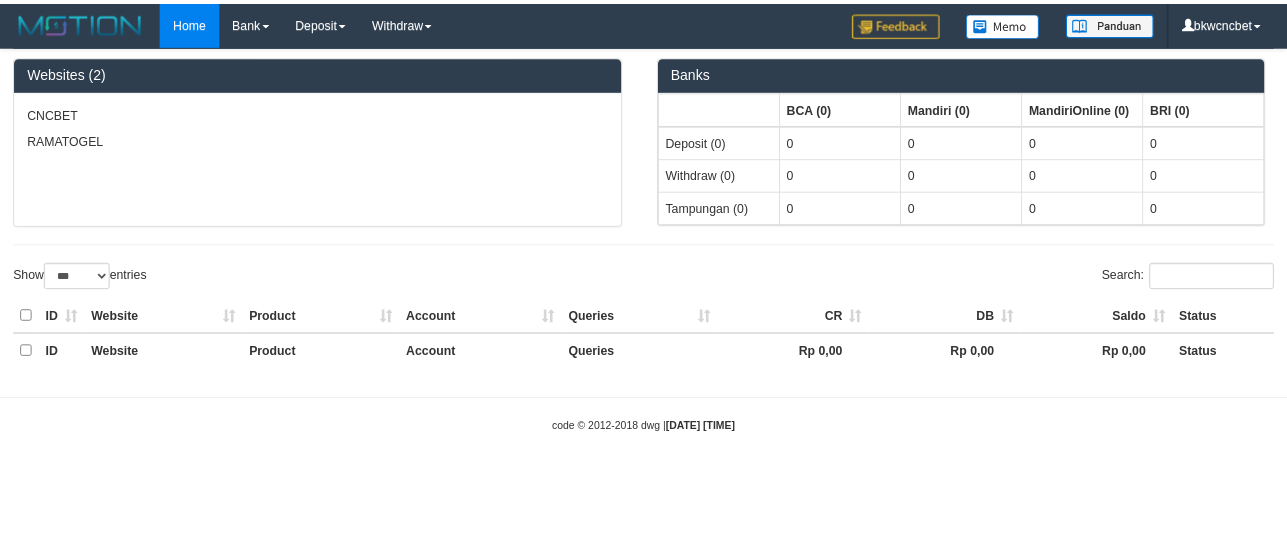 scroll, scrollTop: 0, scrollLeft: 0, axis: both 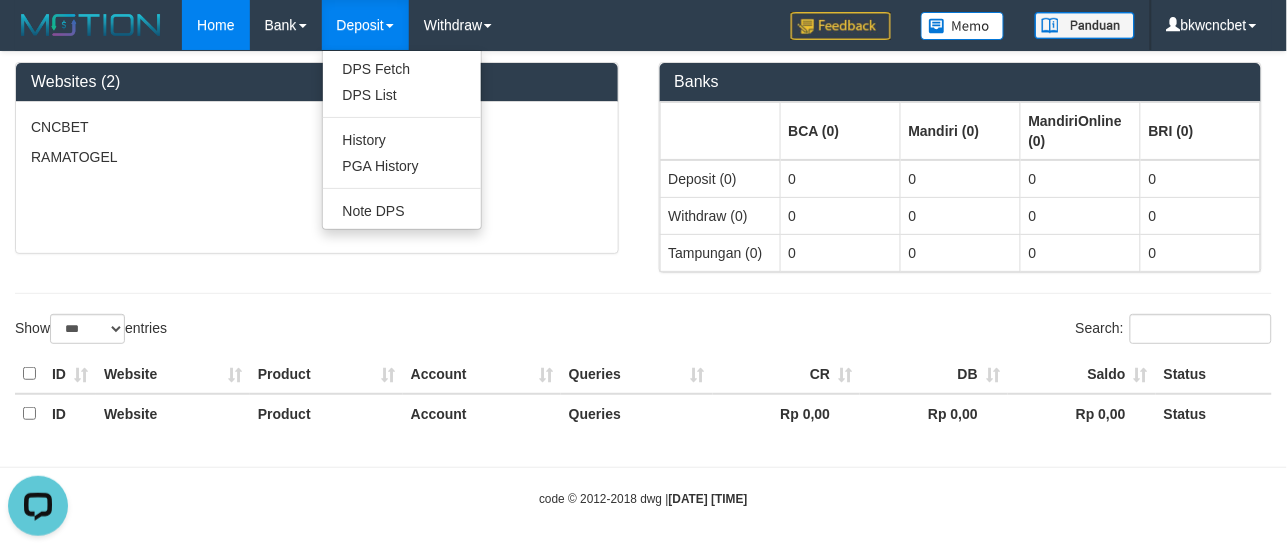 click on "Deposit" at bounding box center (365, 25) 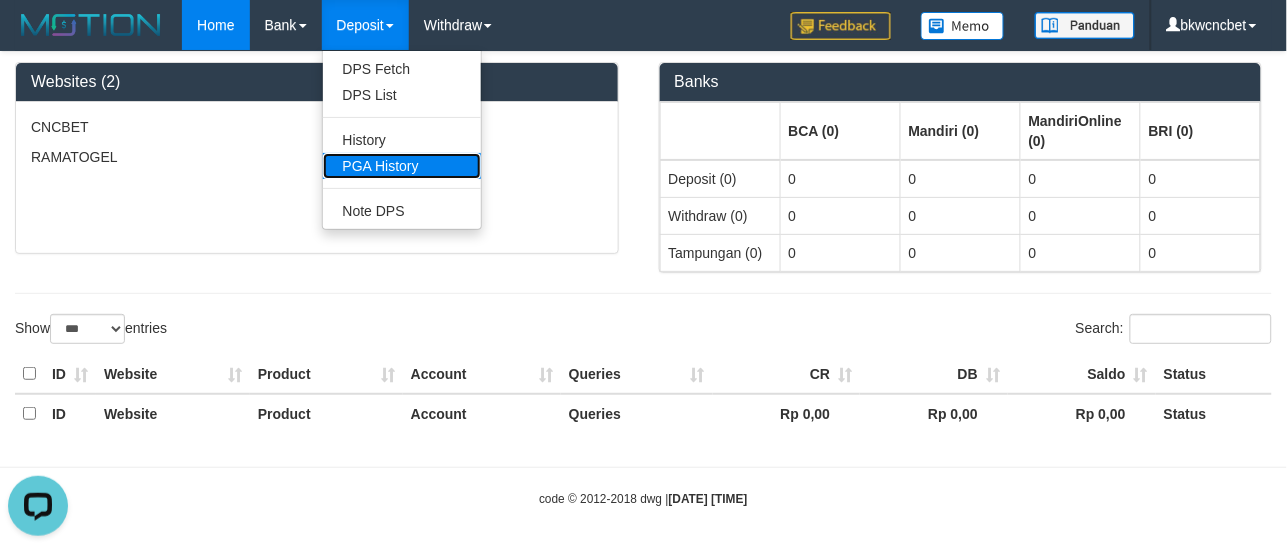 click on "PGA History" at bounding box center (402, 166) 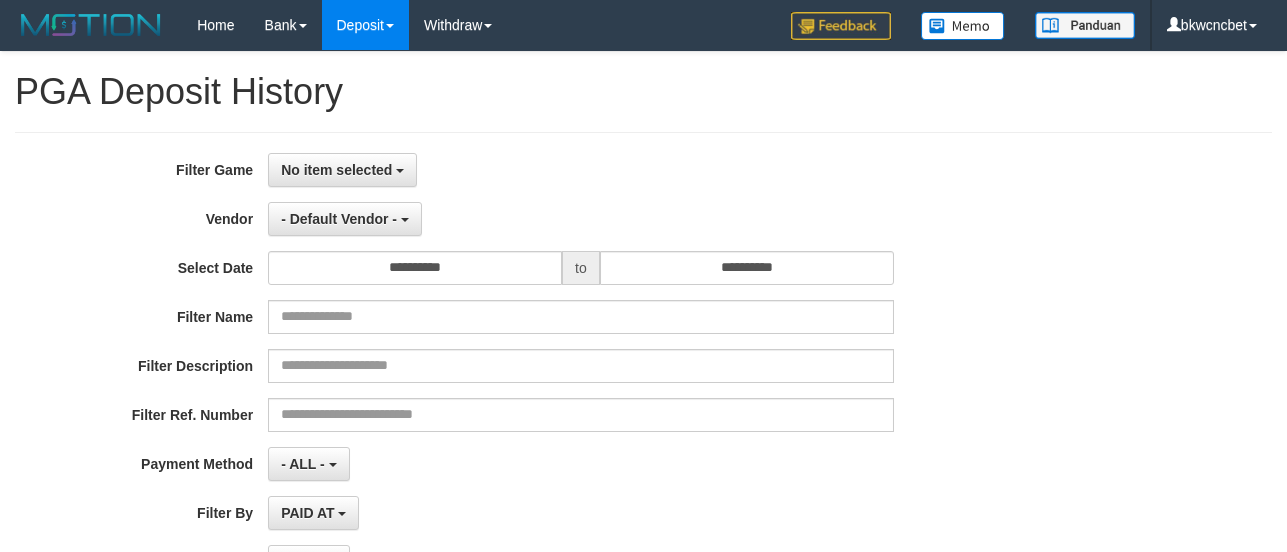 select 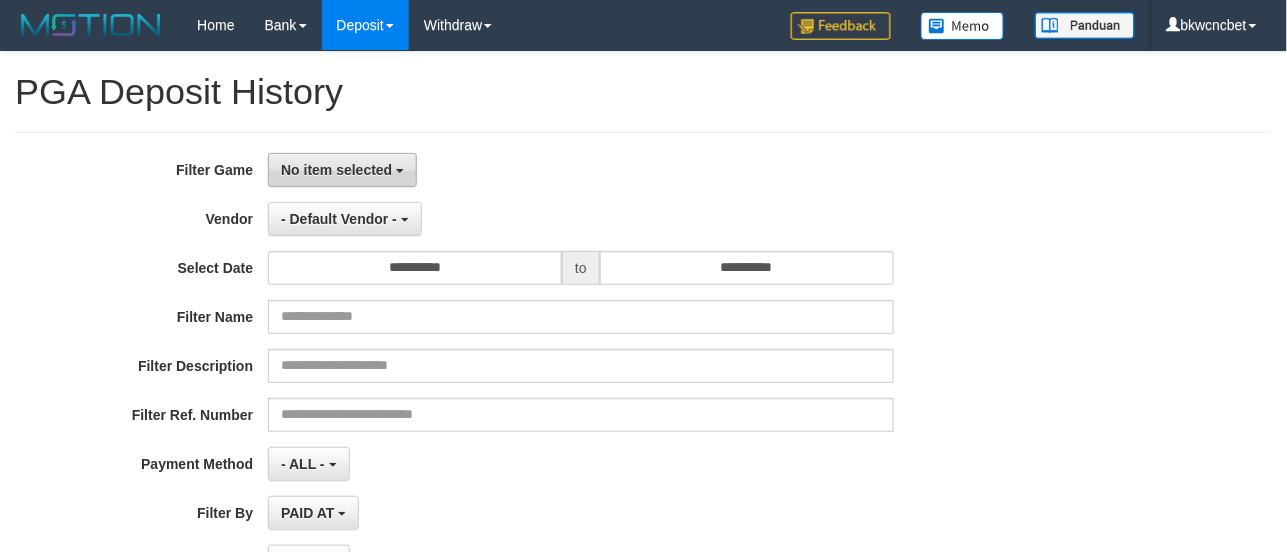 click on "No item selected" at bounding box center (336, 170) 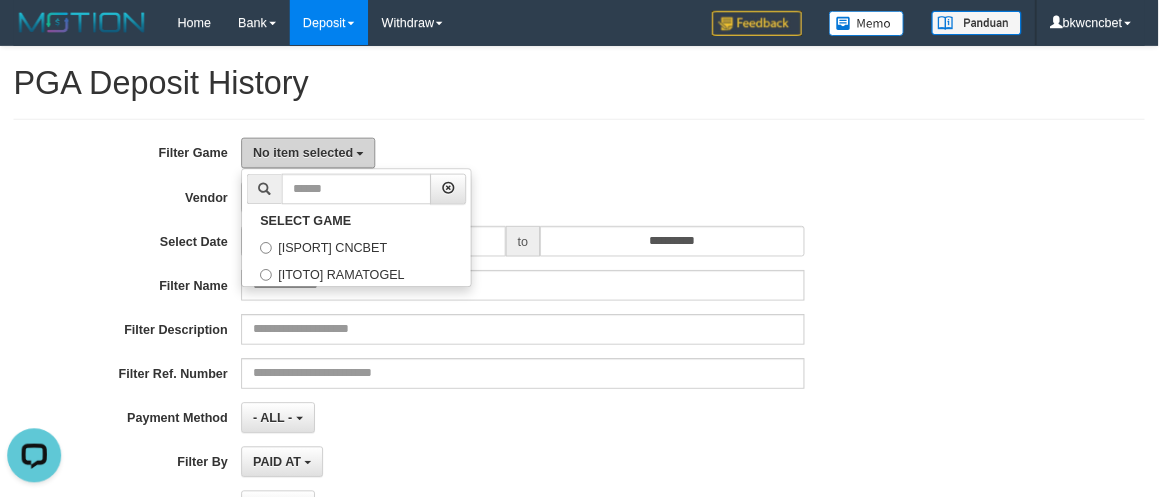 scroll, scrollTop: 0, scrollLeft: 0, axis: both 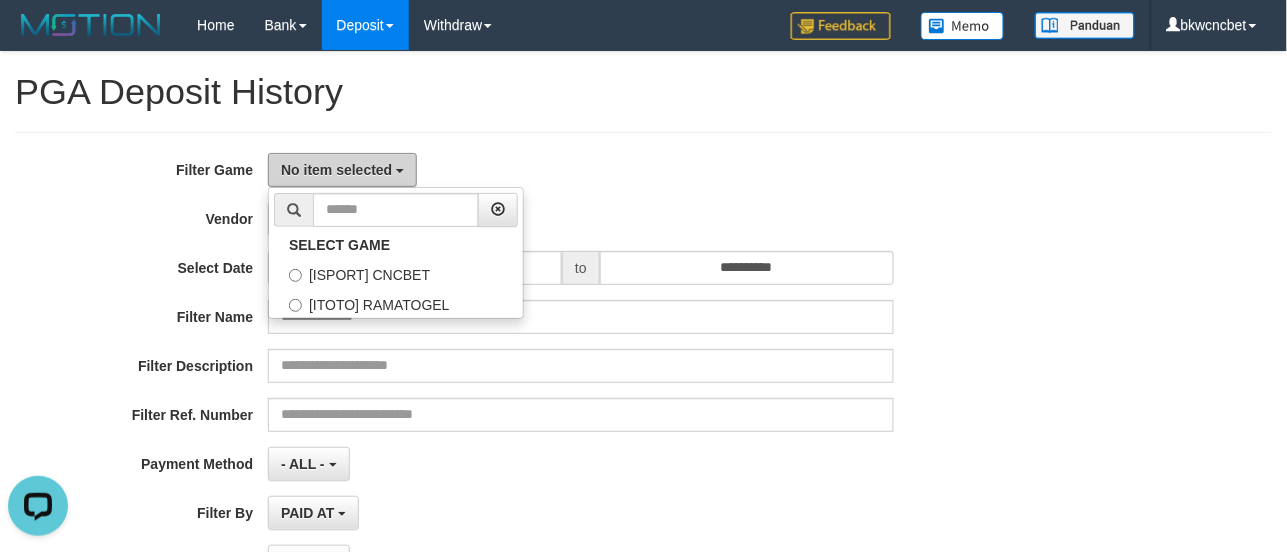 type 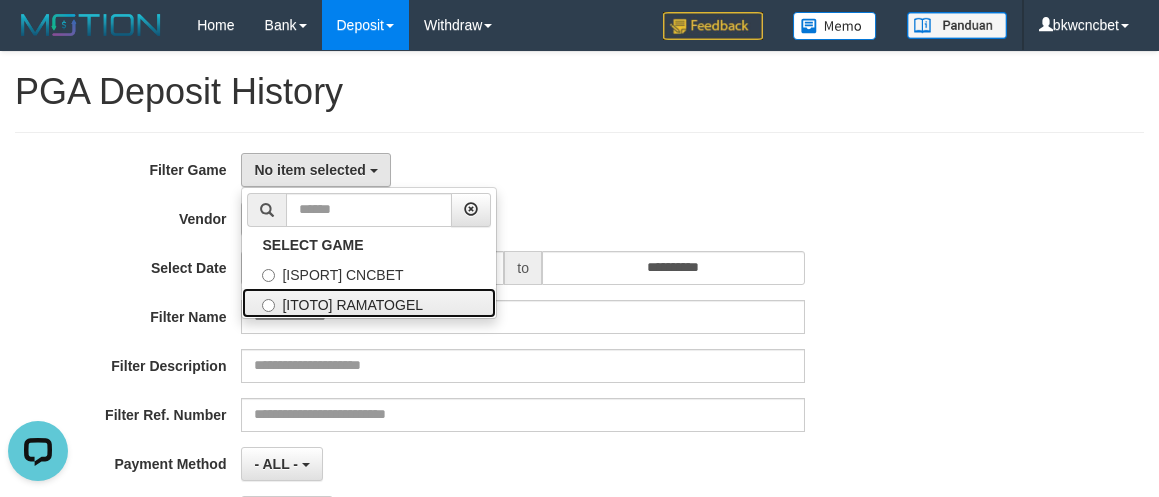 click on "[ITOTO] RAMATOGEL" at bounding box center [369, 303] 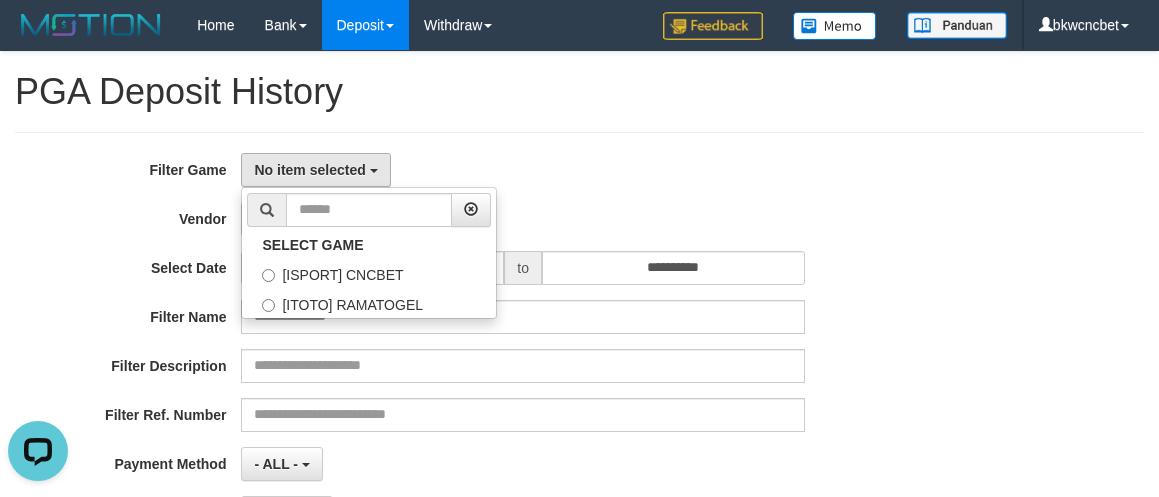 select on "****" 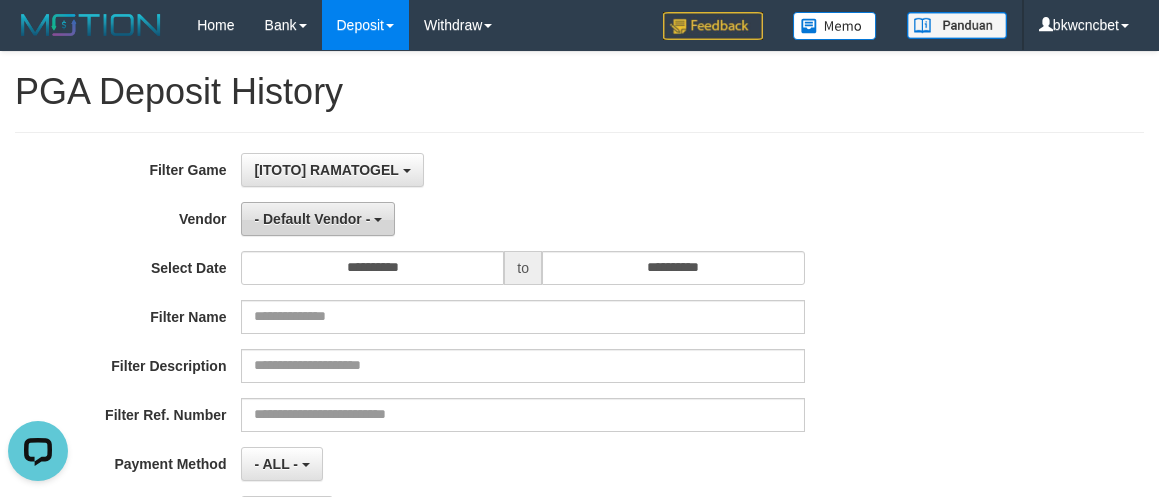 scroll, scrollTop: 35, scrollLeft: 0, axis: vertical 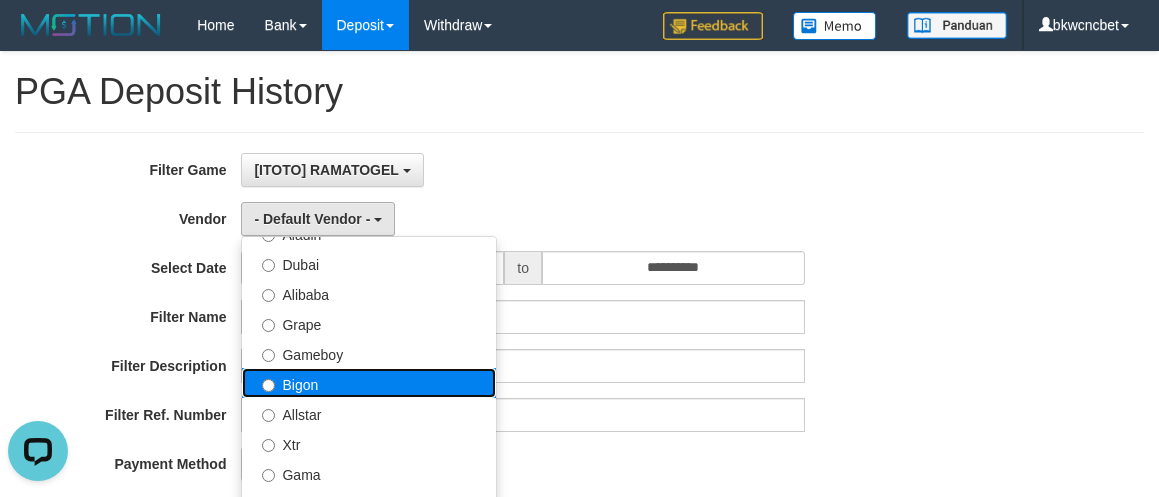click on "Bigon" at bounding box center (369, 383) 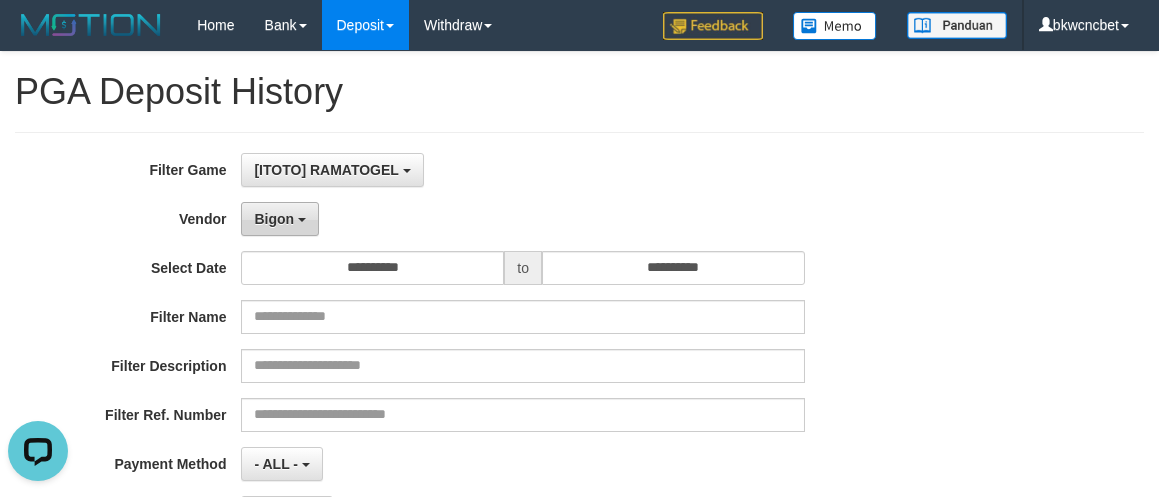 click on "Bigon" at bounding box center [274, 219] 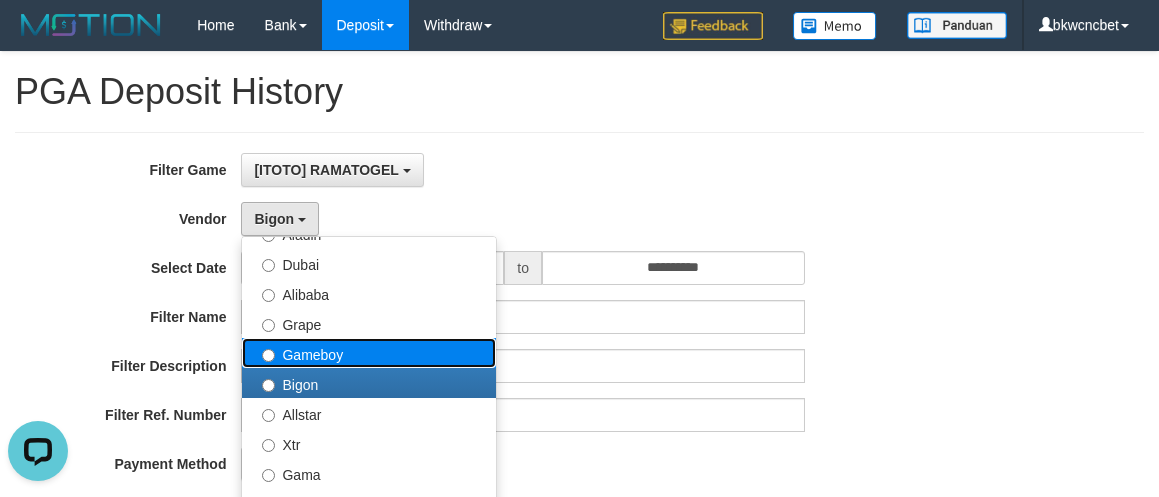 click on "Gameboy" at bounding box center (369, 353) 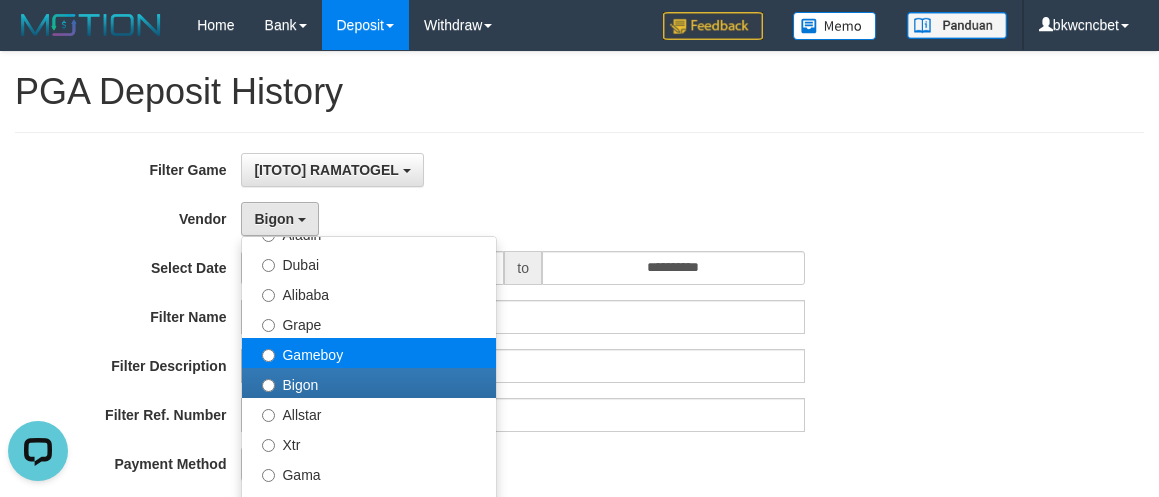 select on "**********" 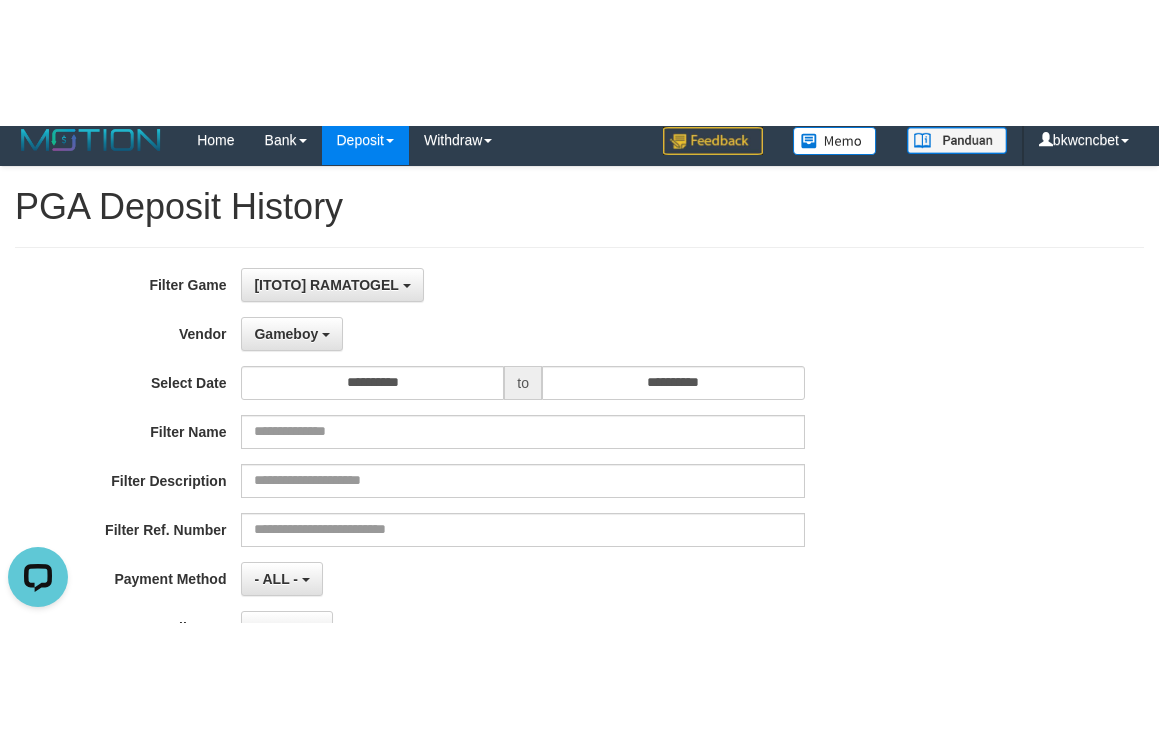 scroll, scrollTop: 167, scrollLeft: 0, axis: vertical 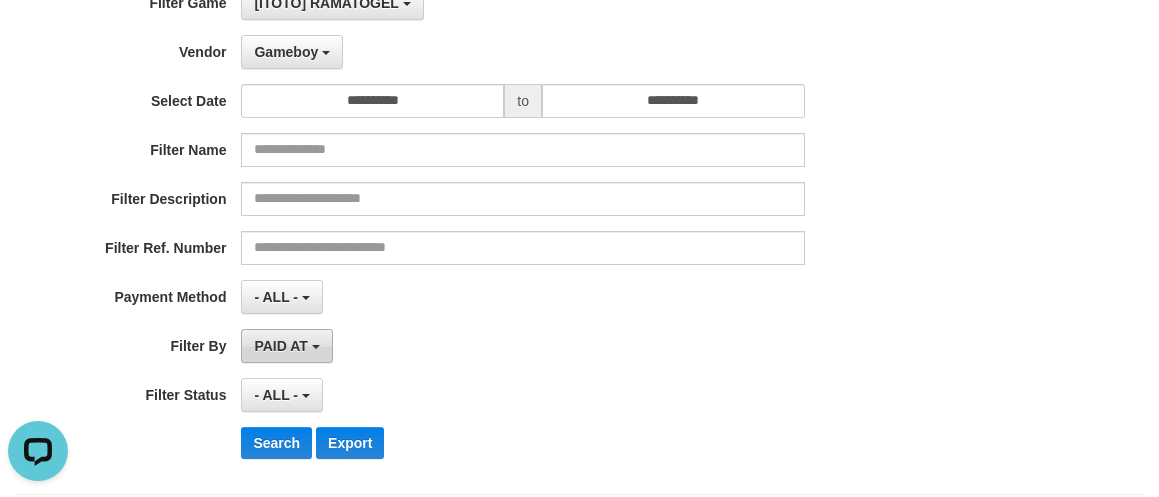 click at bounding box center [316, 347] 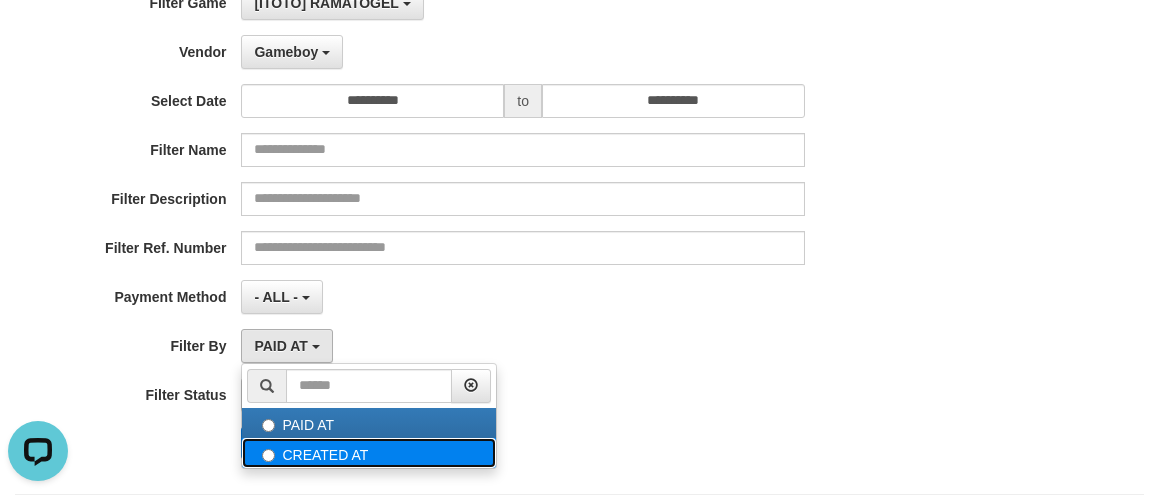 click on "CREATED AT" at bounding box center [369, 453] 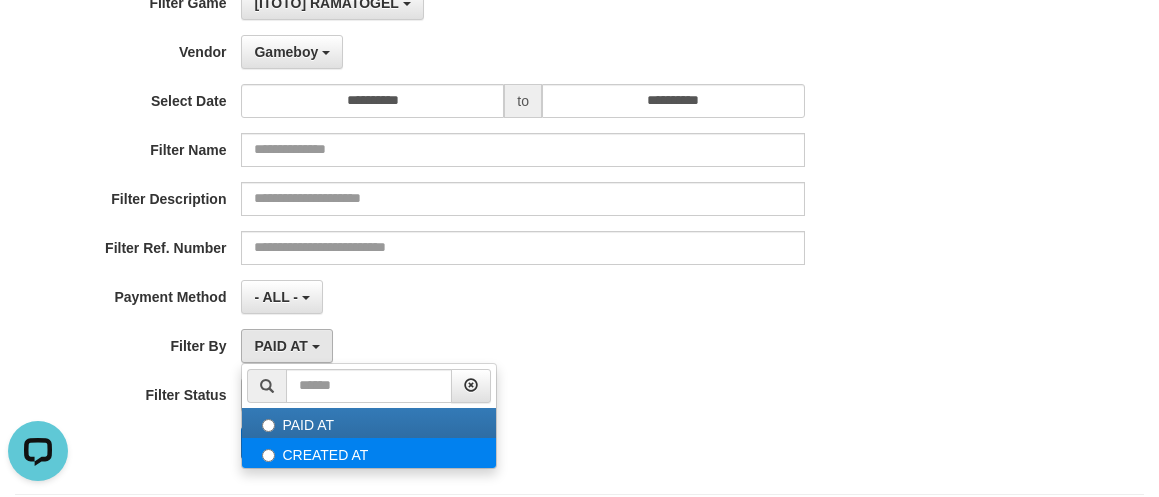 select on "*" 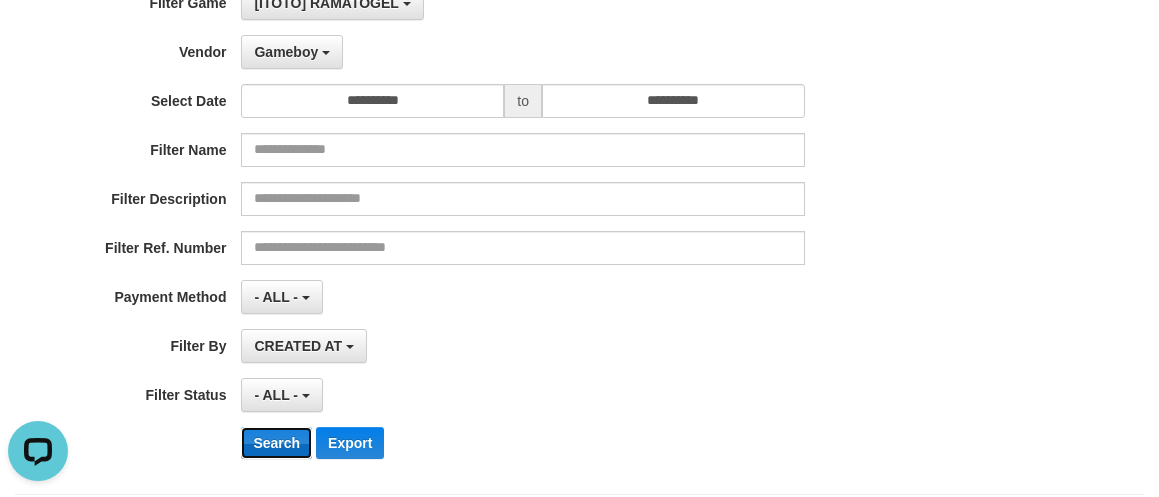 click on "Search" at bounding box center (276, 443) 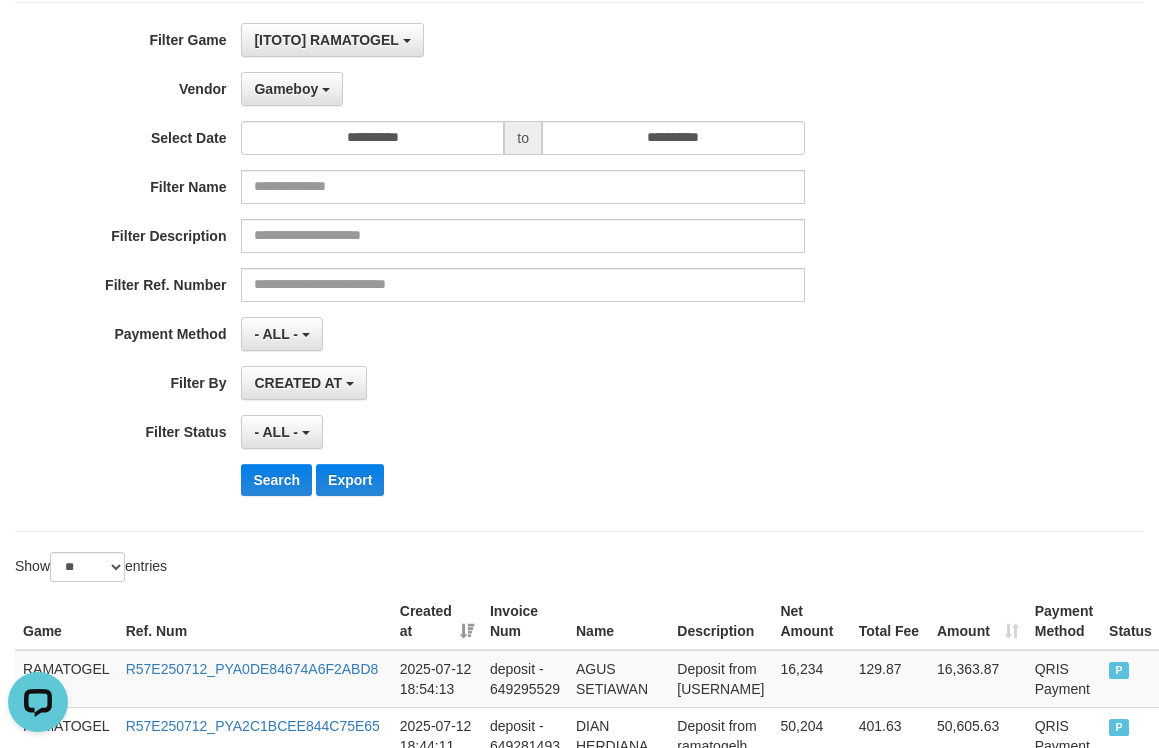 scroll, scrollTop: 167, scrollLeft: 0, axis: vertical 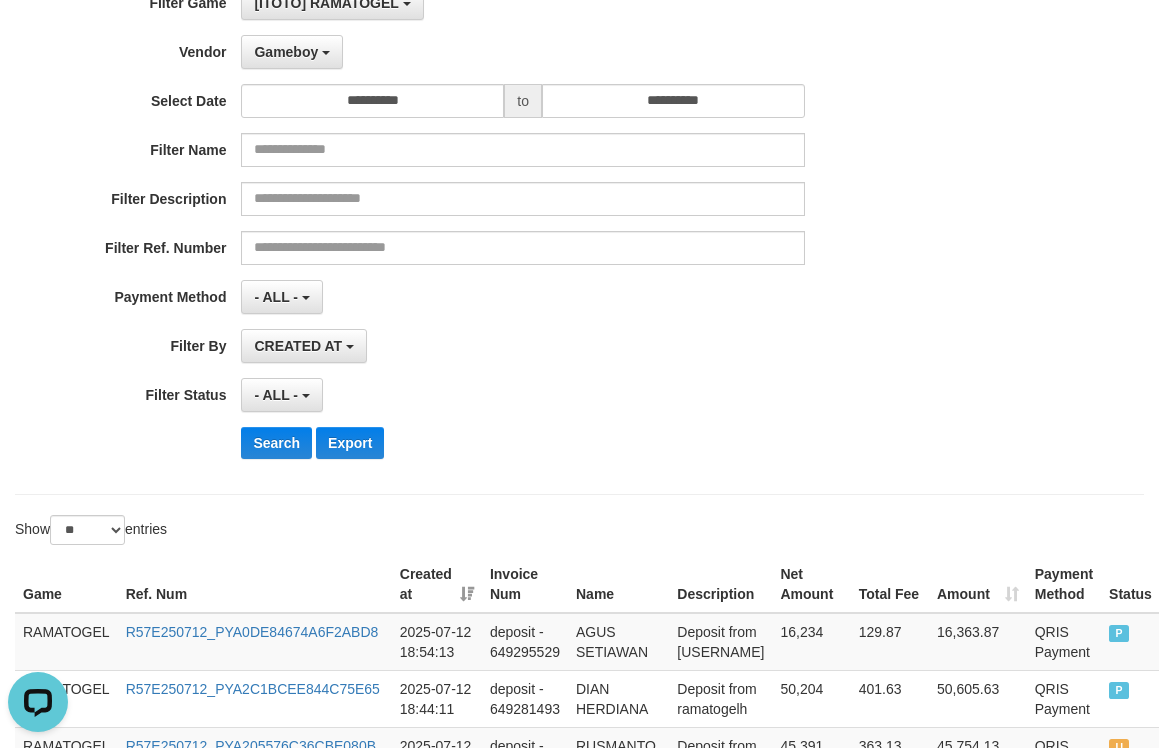 click on "**********" at bounding box center (483, 230) 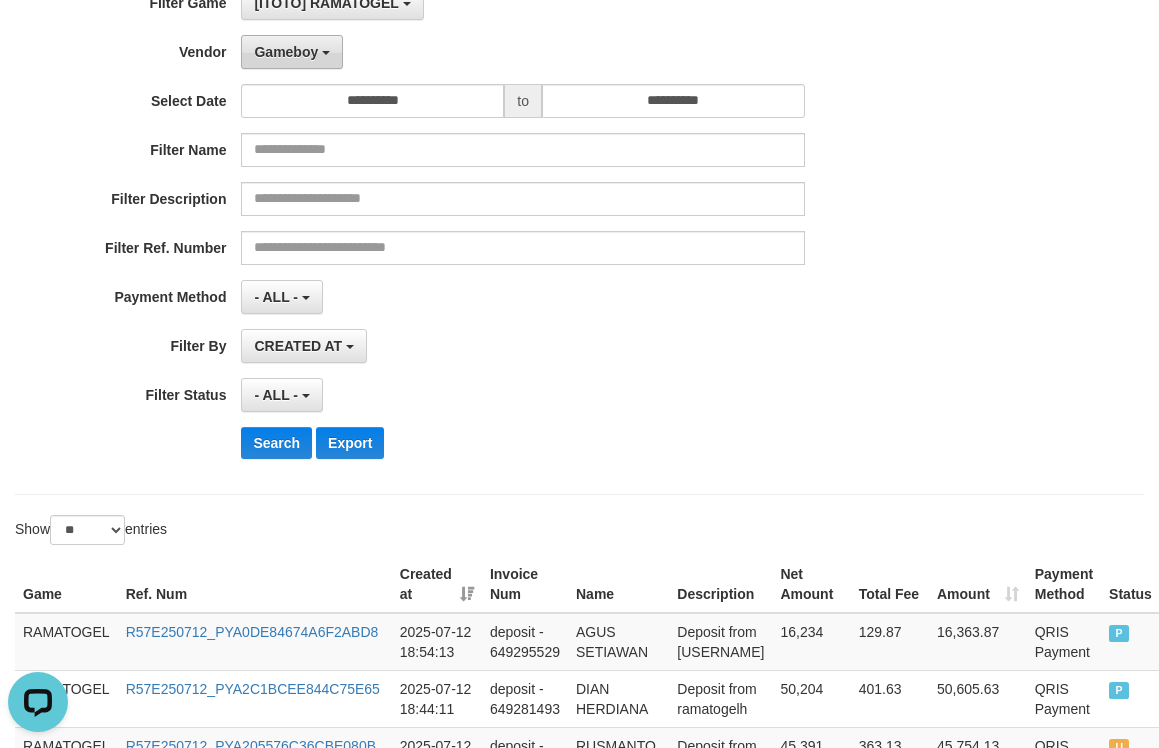 click on "Gameboy" at bounding box center (292, 52) 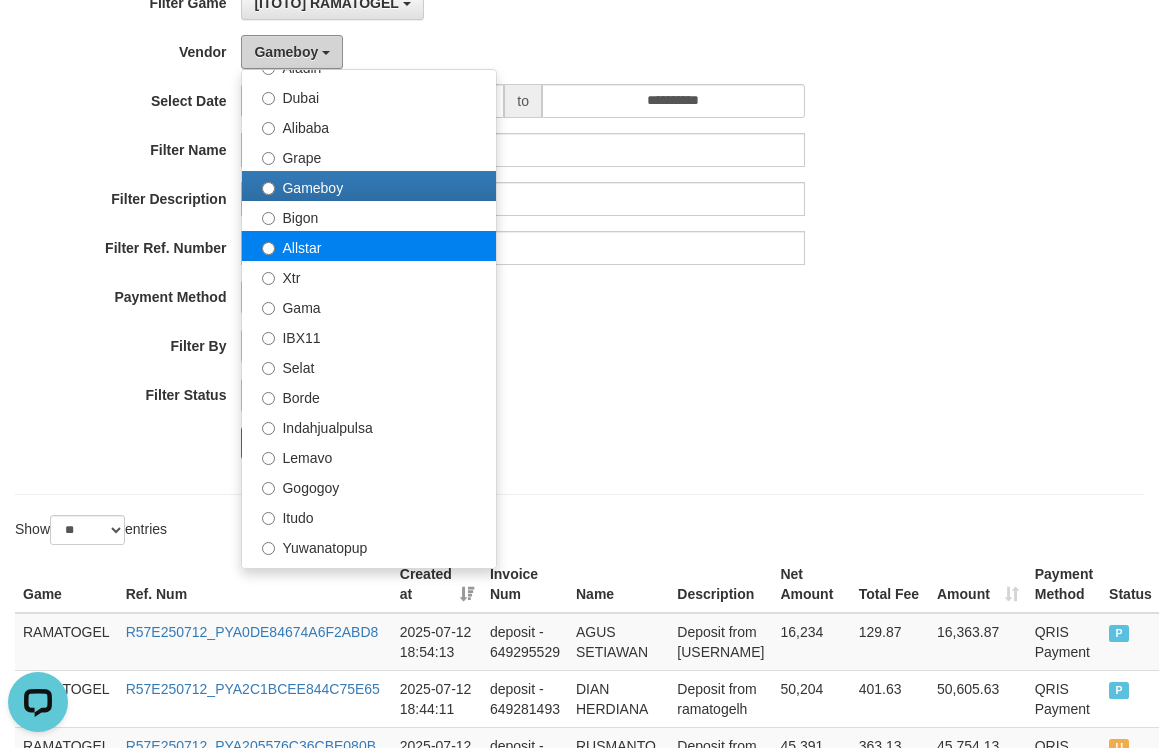 scroll, scrollTop: 166, scrollLeft: 0, axis: vertical 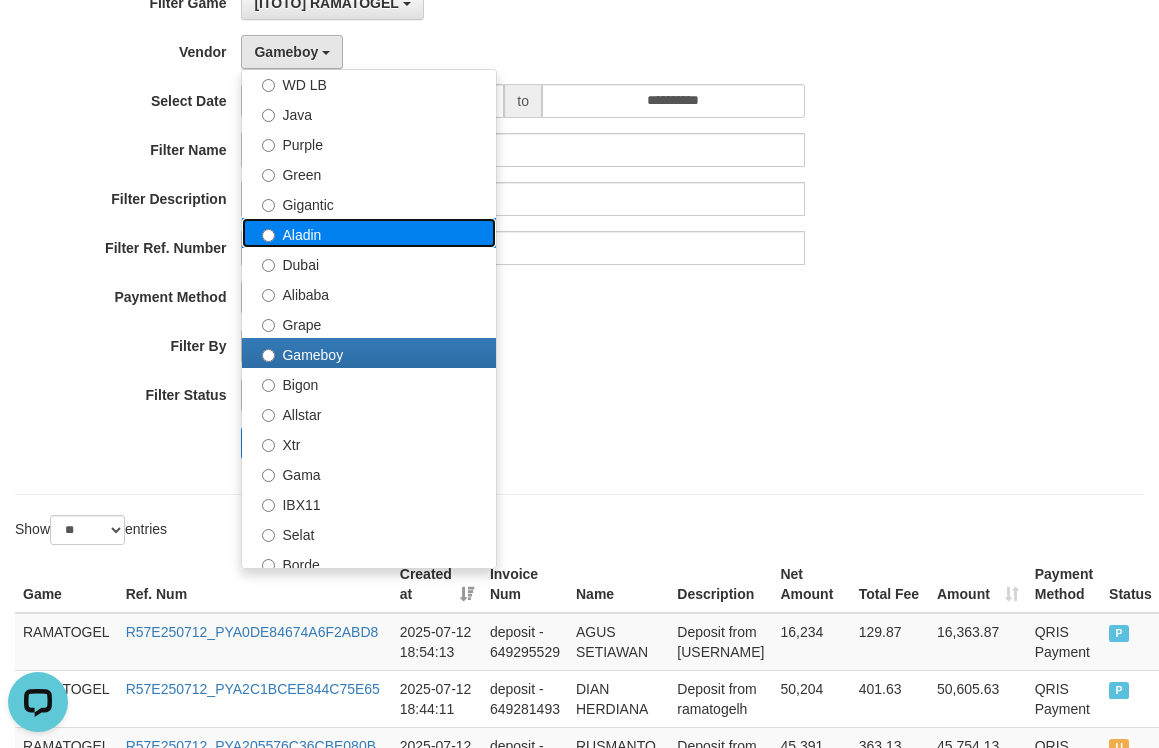 click on "Aladin" at bounding box center [369, 233] 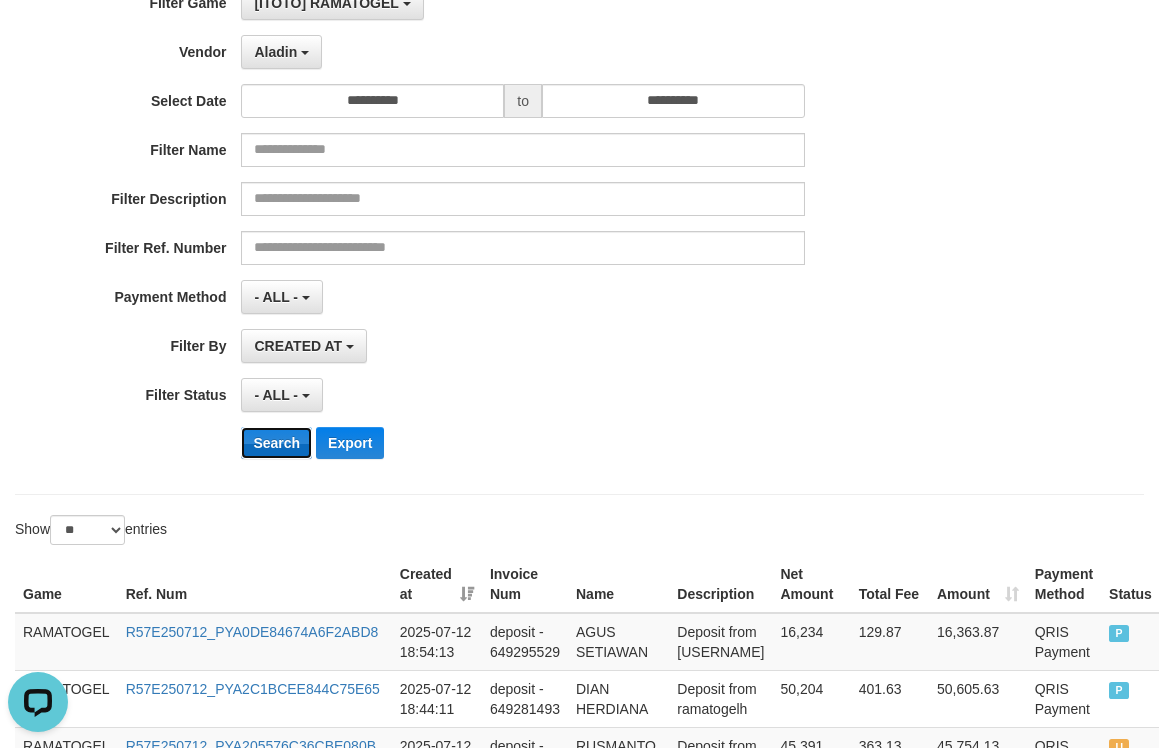 click on "Search" at bounding box center (276, 443) 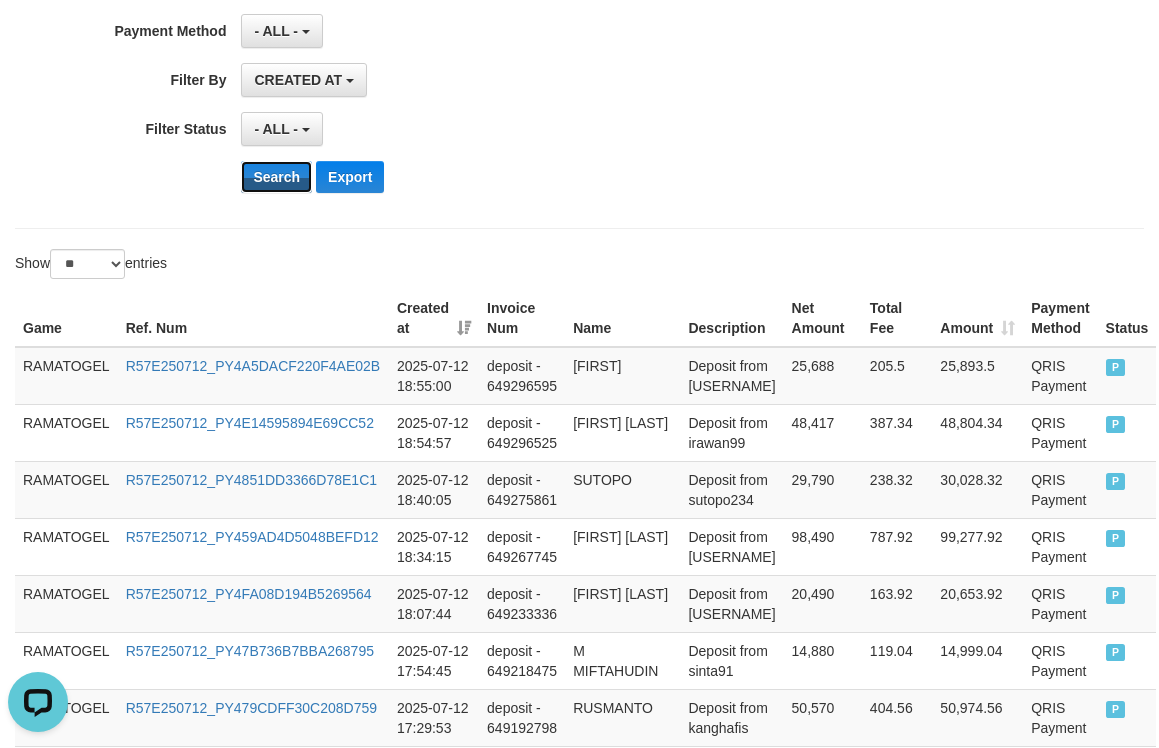 scroll, scrollTop: 500, scrollLeft: 0, axis: vertical 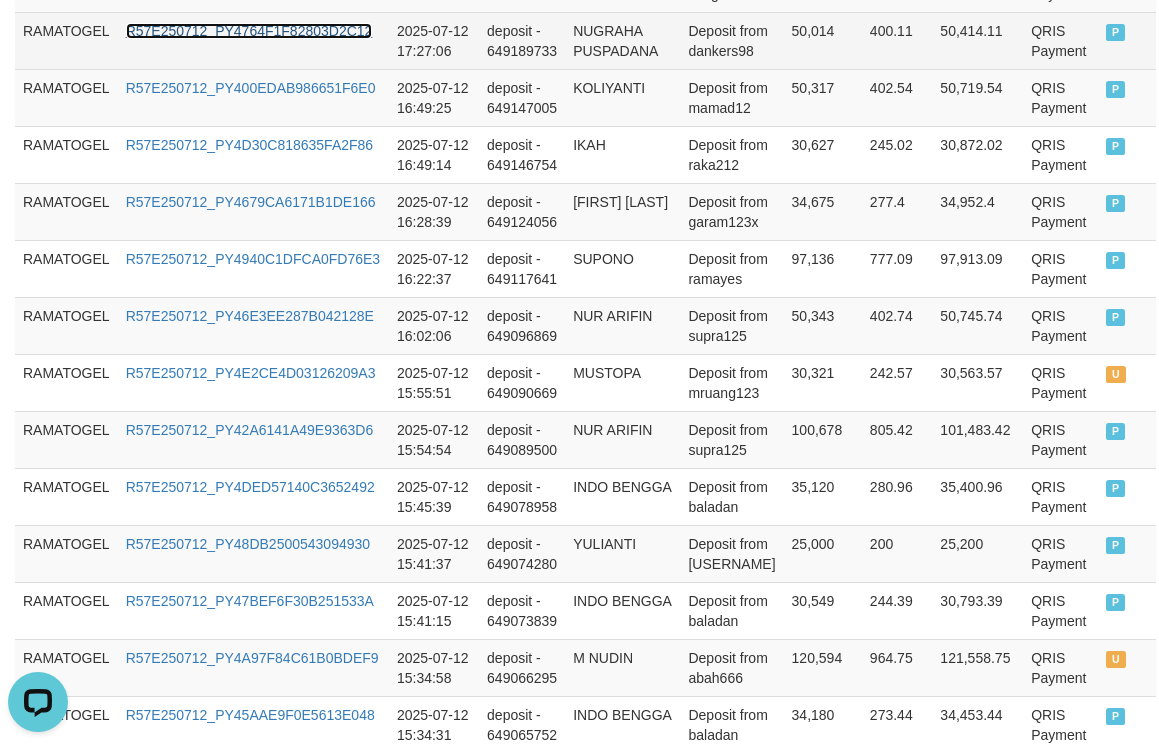 click on "R57E250712_PY4764F1F82803D2C12" at bounding box center (249, 31) 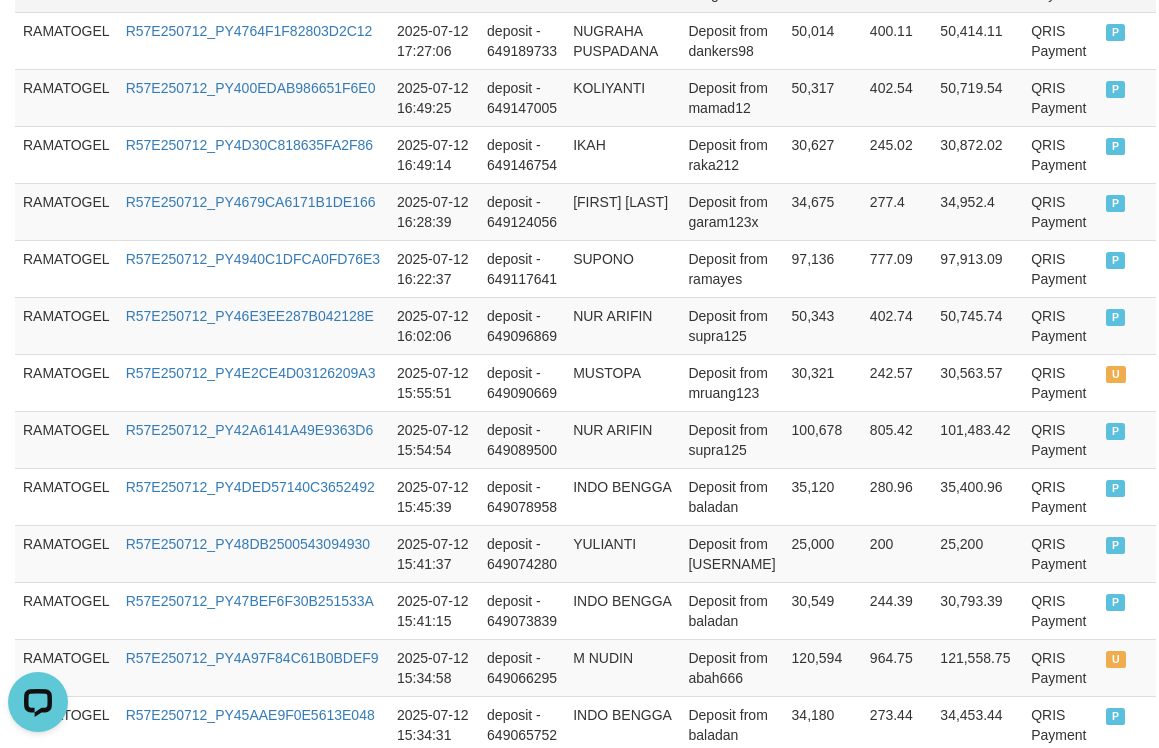 click on "R57E250712_PY479CDFF30C208D759" at bounding box center [253, -17] 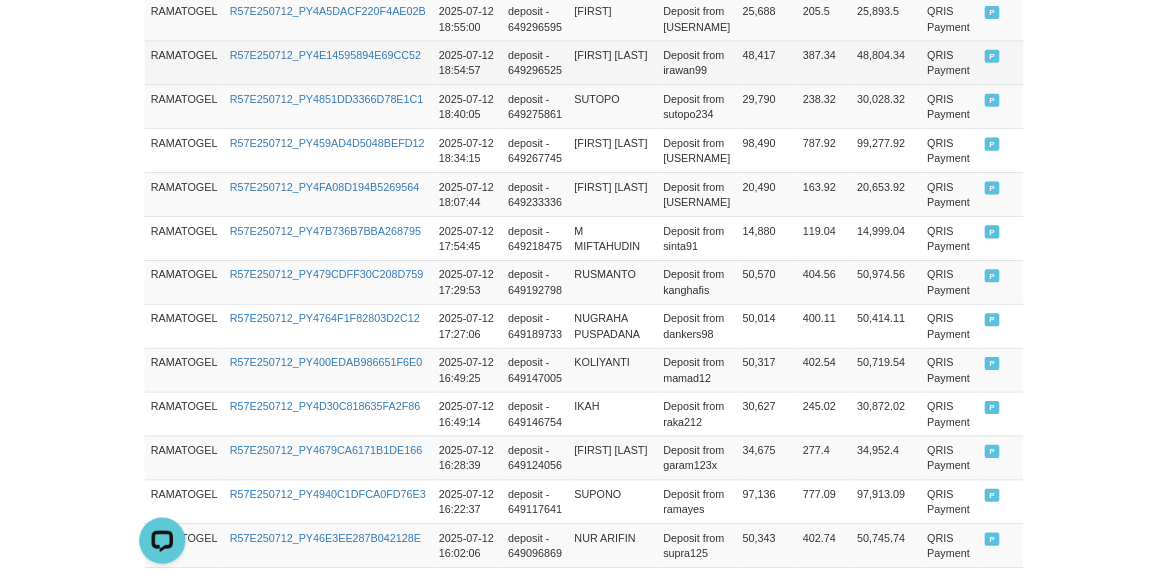 scroll, scrollTop: 833, scrollLeft: 3, axis: both 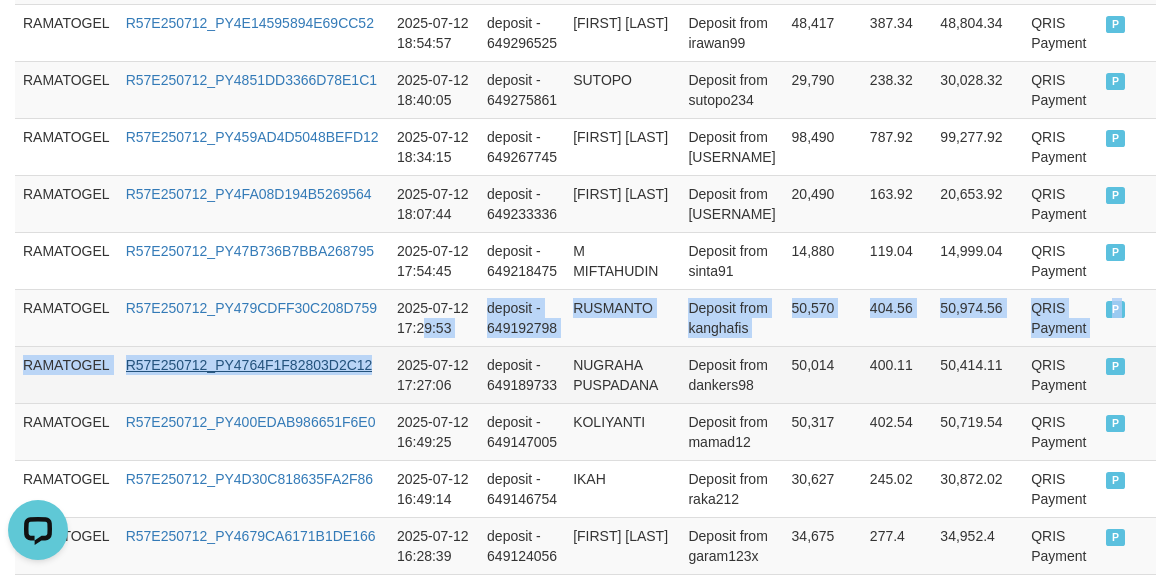 drag, startPoint x: 424, startPoint y: 465, endPoint x: 347, endPoint y: 506, distance: 87.23531 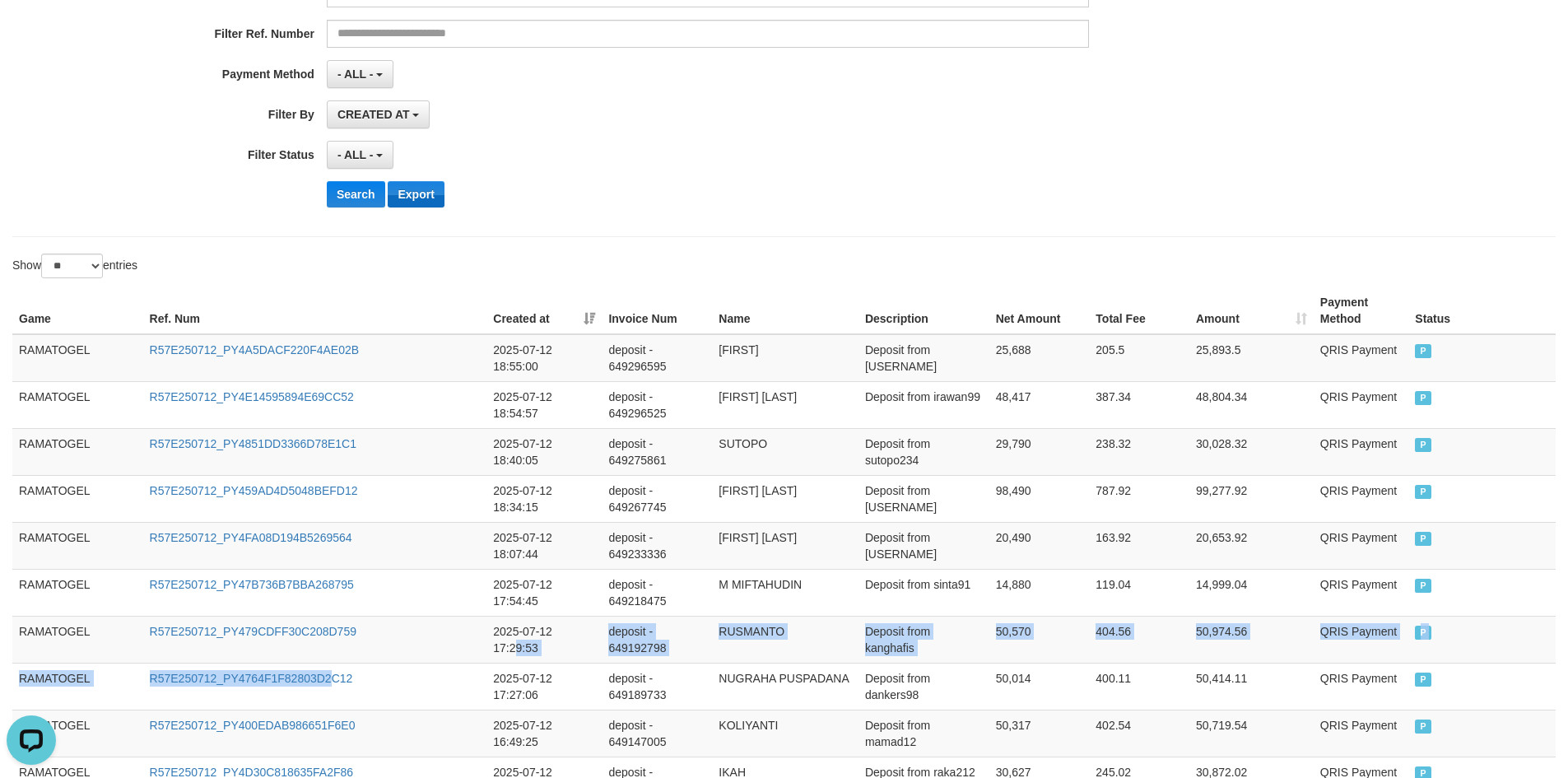 scroll, scrollTop: 274, scrollLeft: 0, axis: vertical 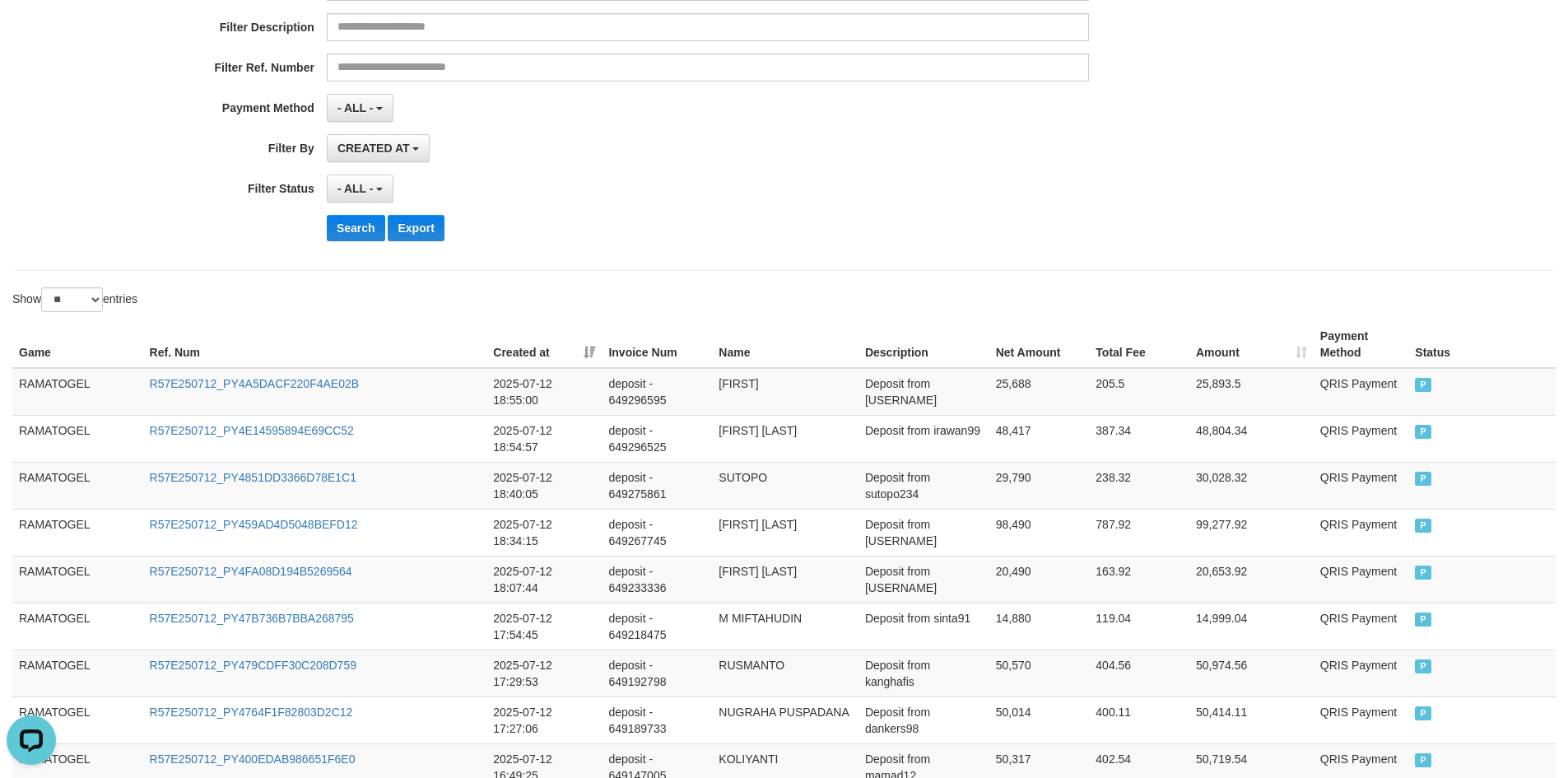 click on "Search
Export" at bounding box center [817, 228] 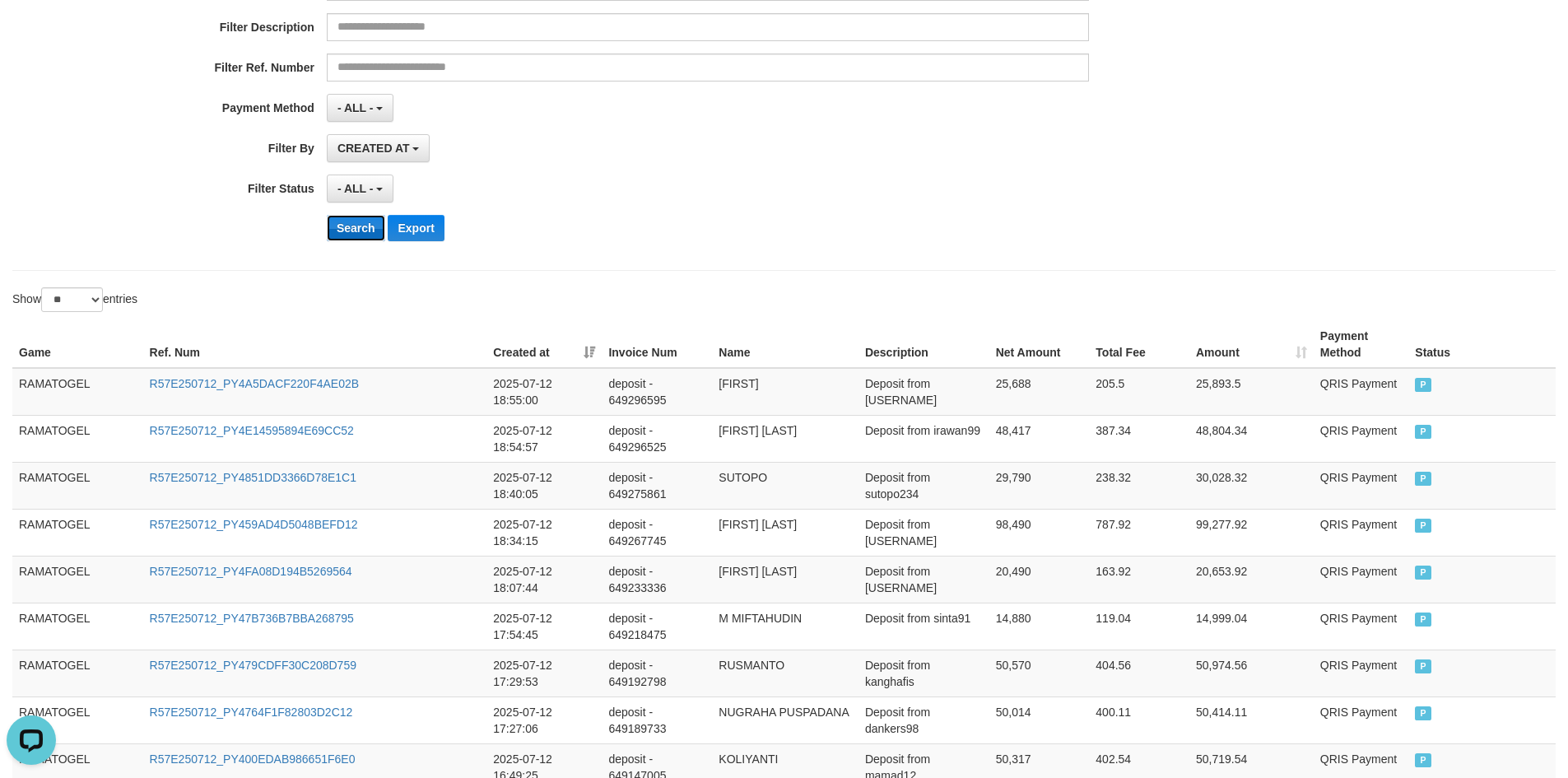click on "Search" at bounding box center [356, 228] 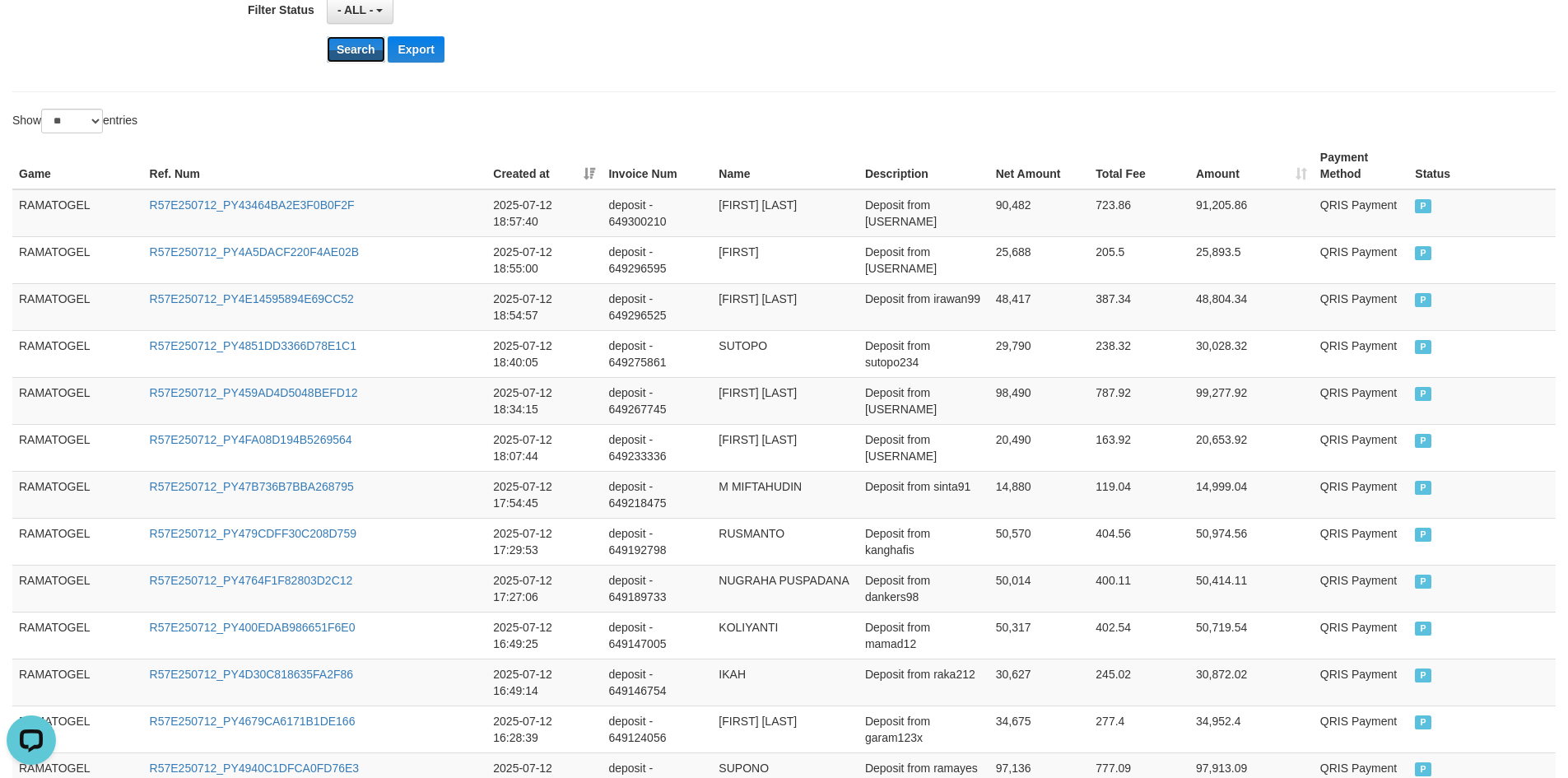 scroll, scrollTop: 0, scrollLeft: 0, axis: both 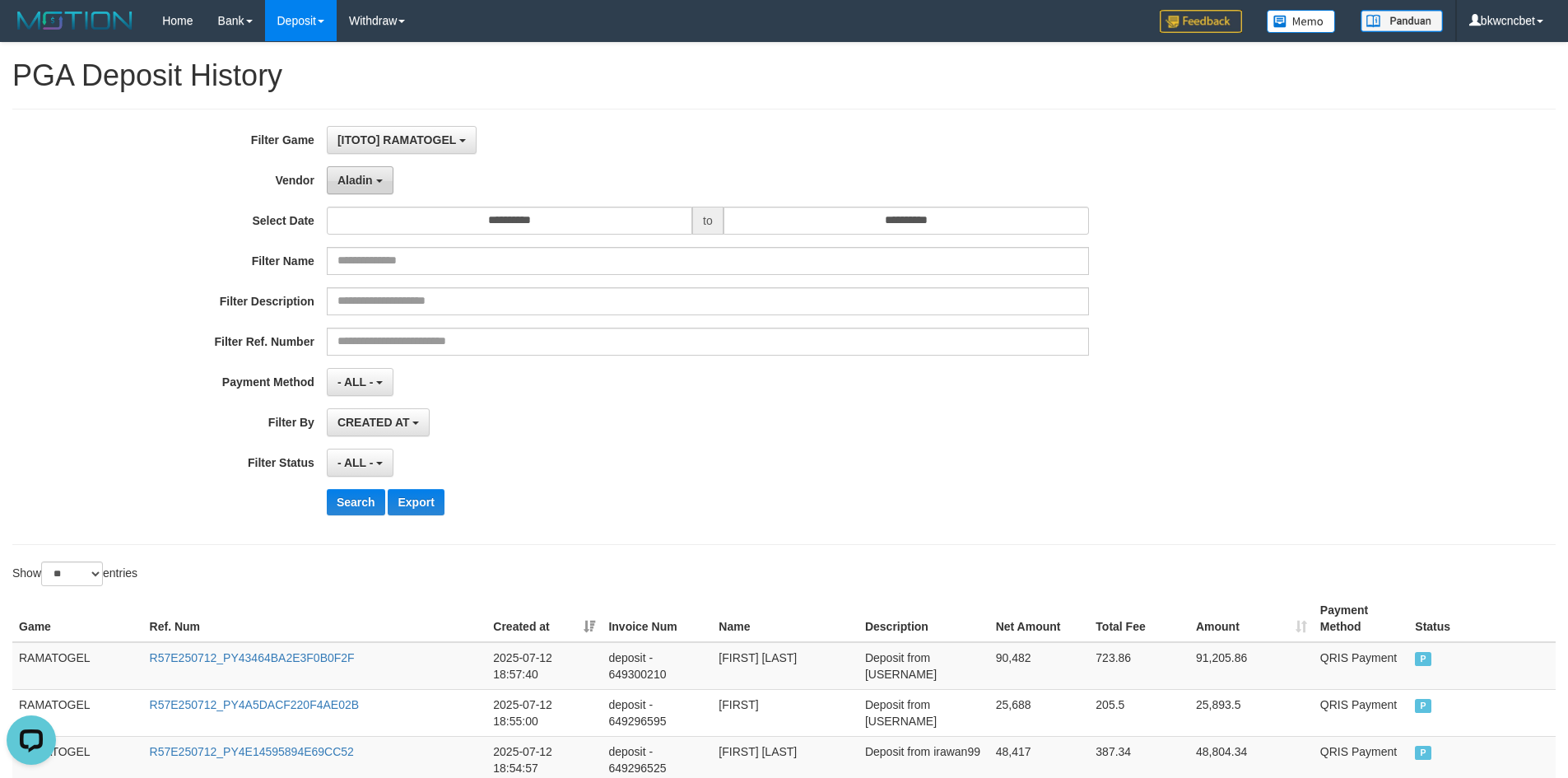 click on "Aladin" at bounding box center (355, 180) 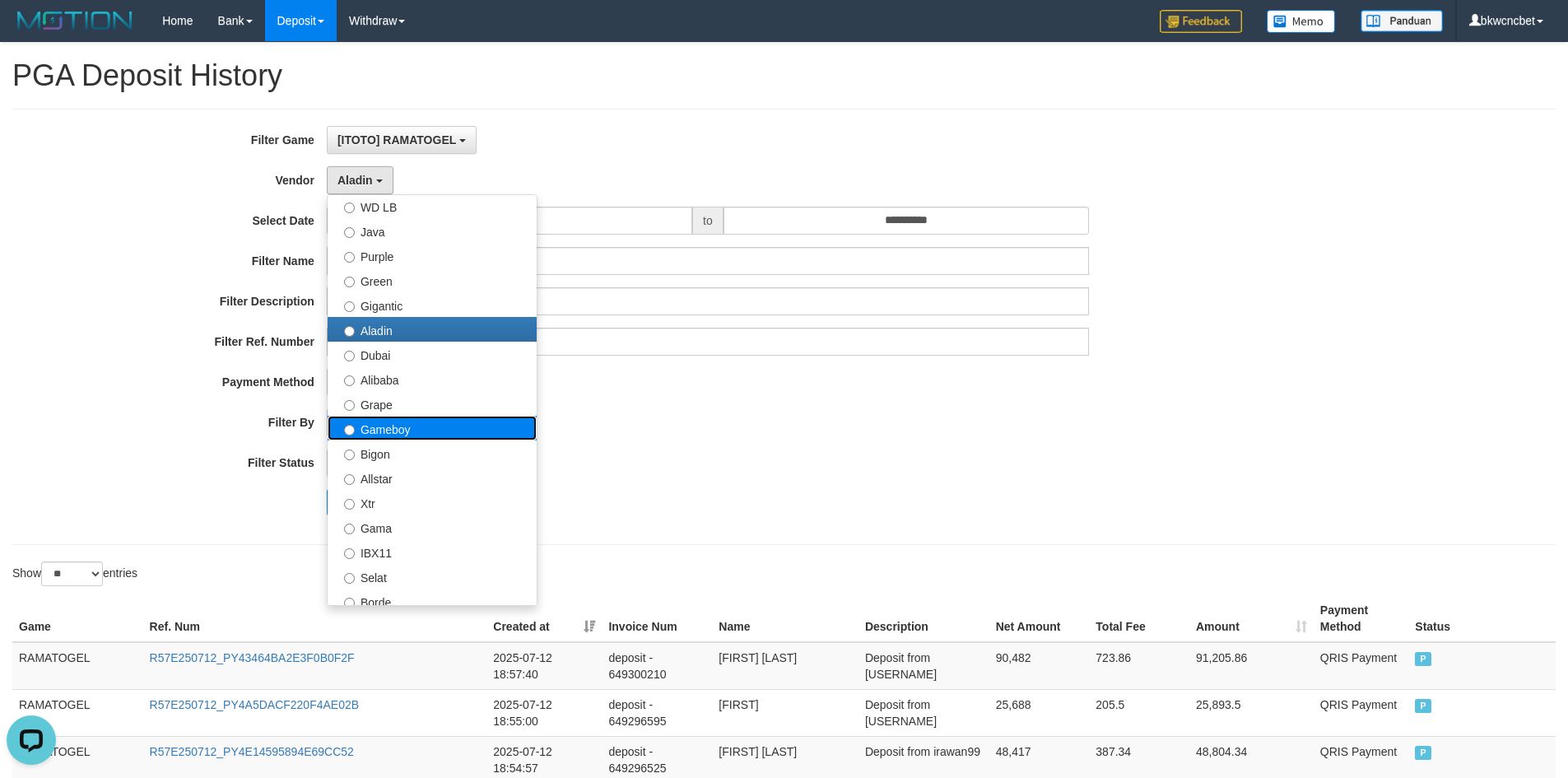 click on "Gameboy" at bounding box center (432, 428) 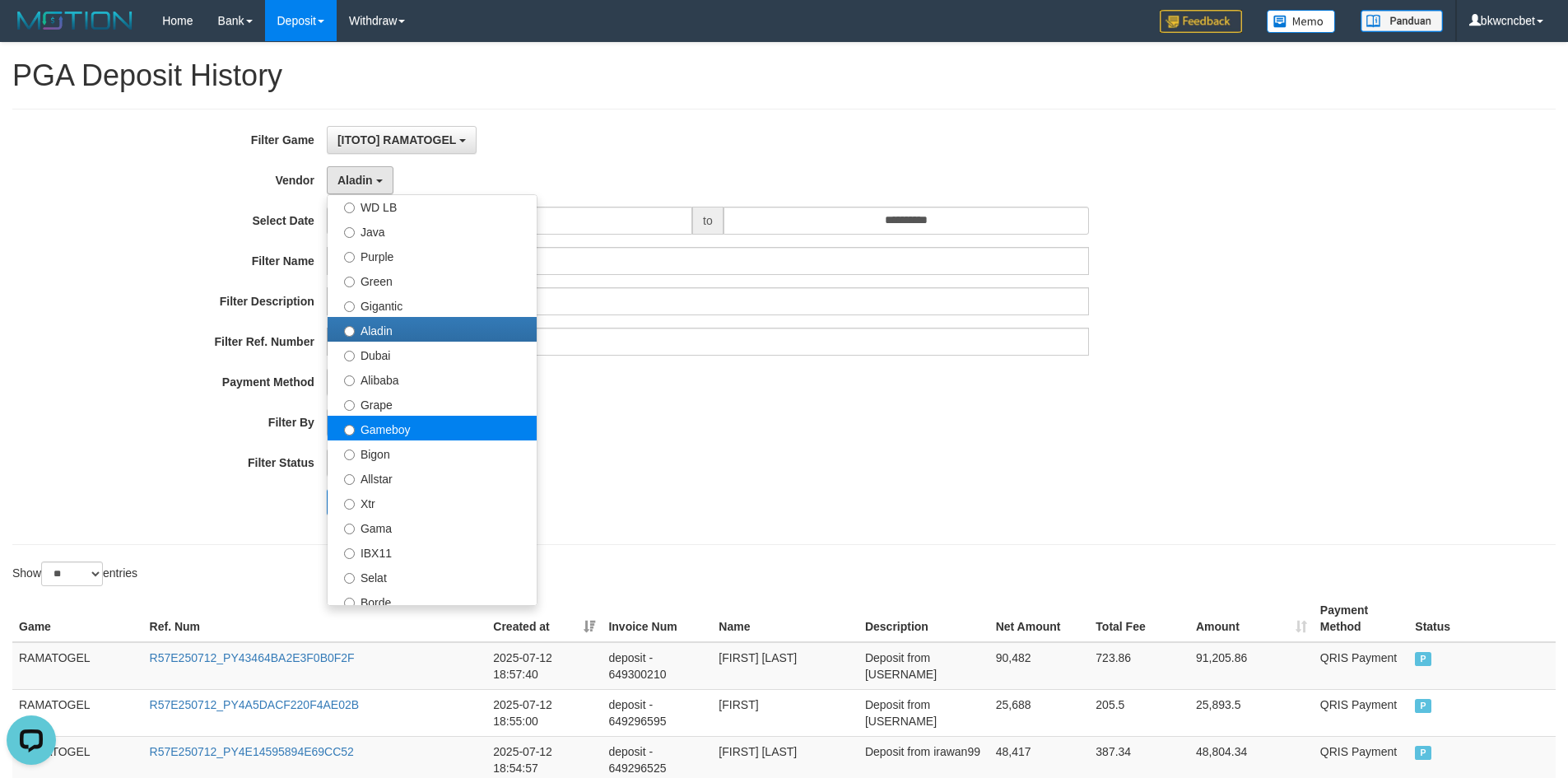 select on "**********" 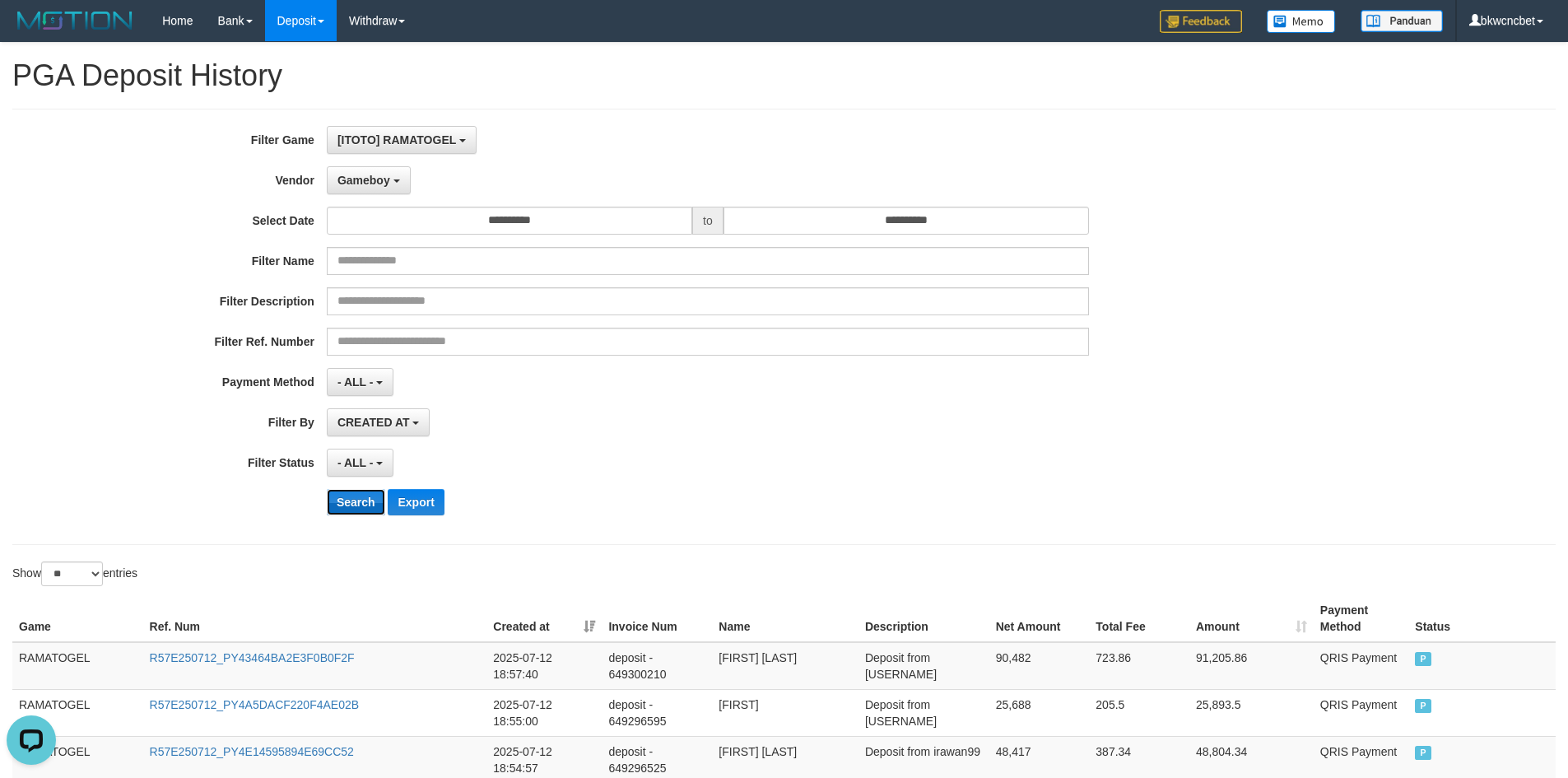 click on "Search" at bounding box center [356, 502] 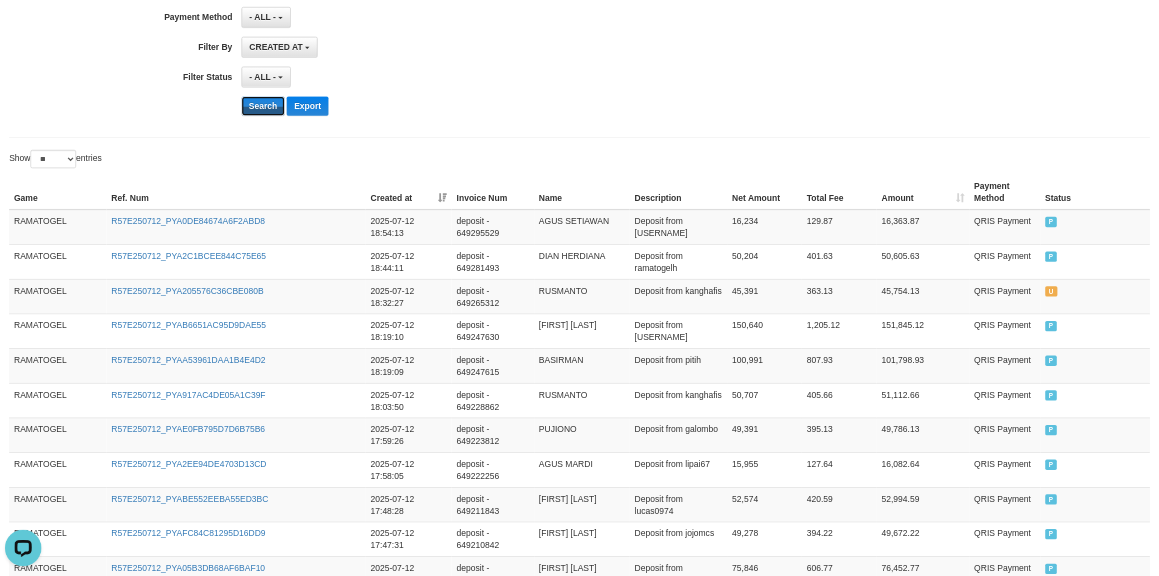 scroll, scrollTop: 500, scrollLeft: 0, axis: vertical 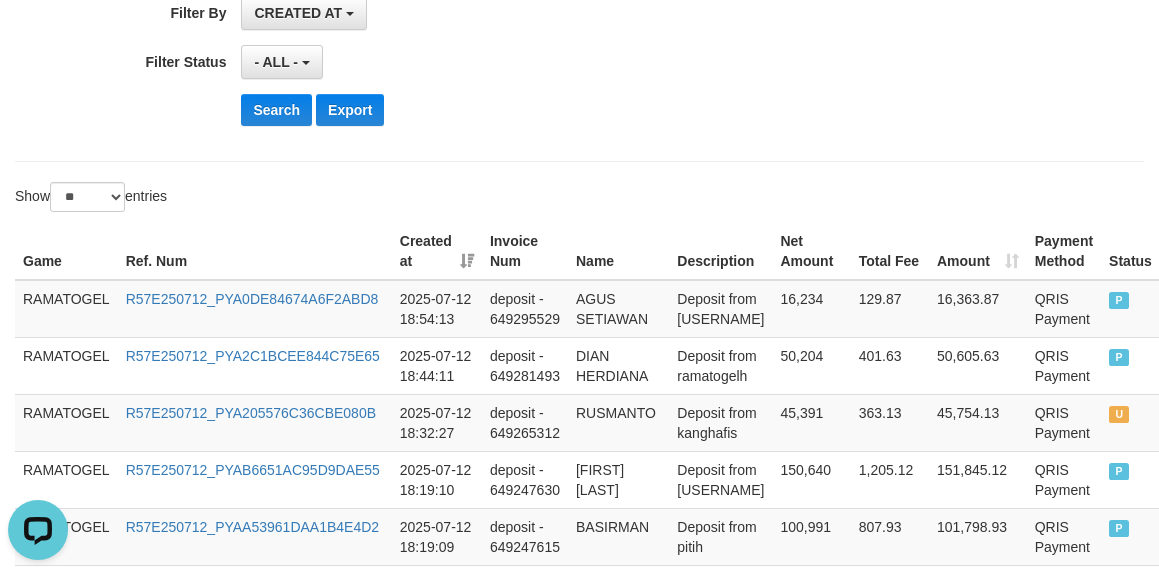 click on "**********" at bounding box center (483, -103) 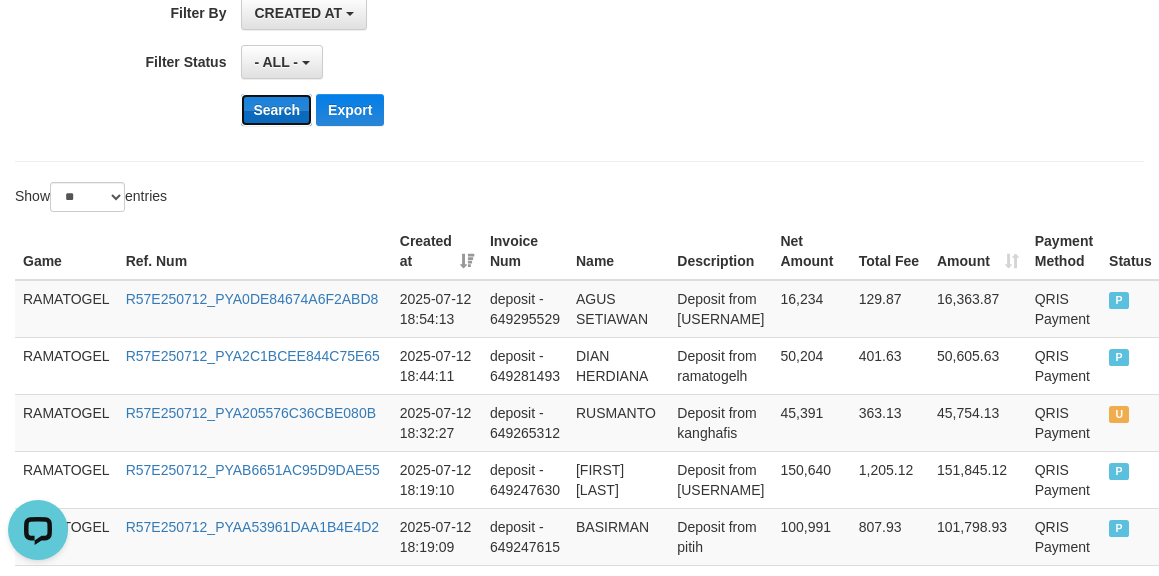 click on "Search" at bounding box center (276, 110) 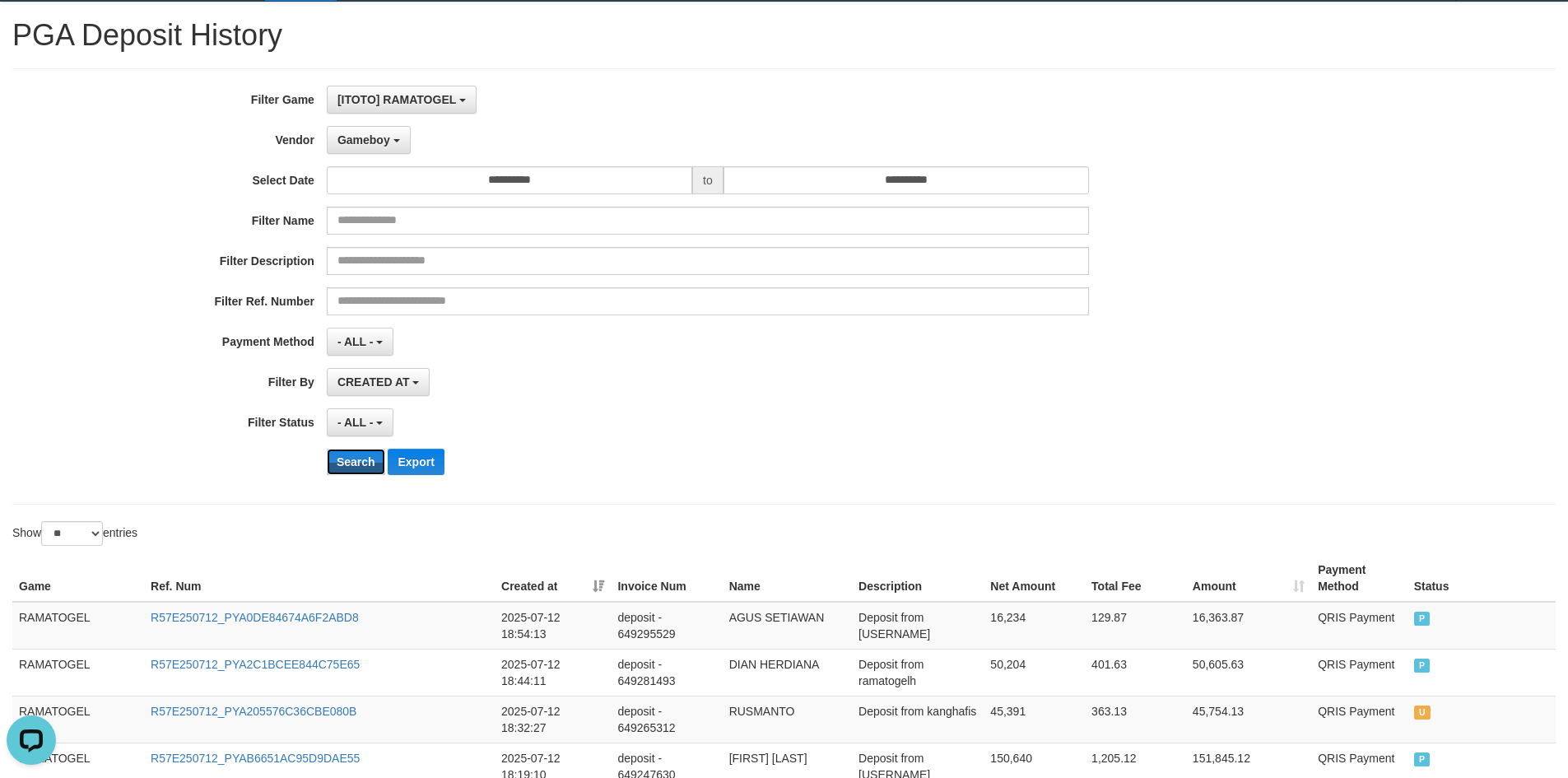 scroll, scrollTop: 0, scrollLeft: 0, axis: both 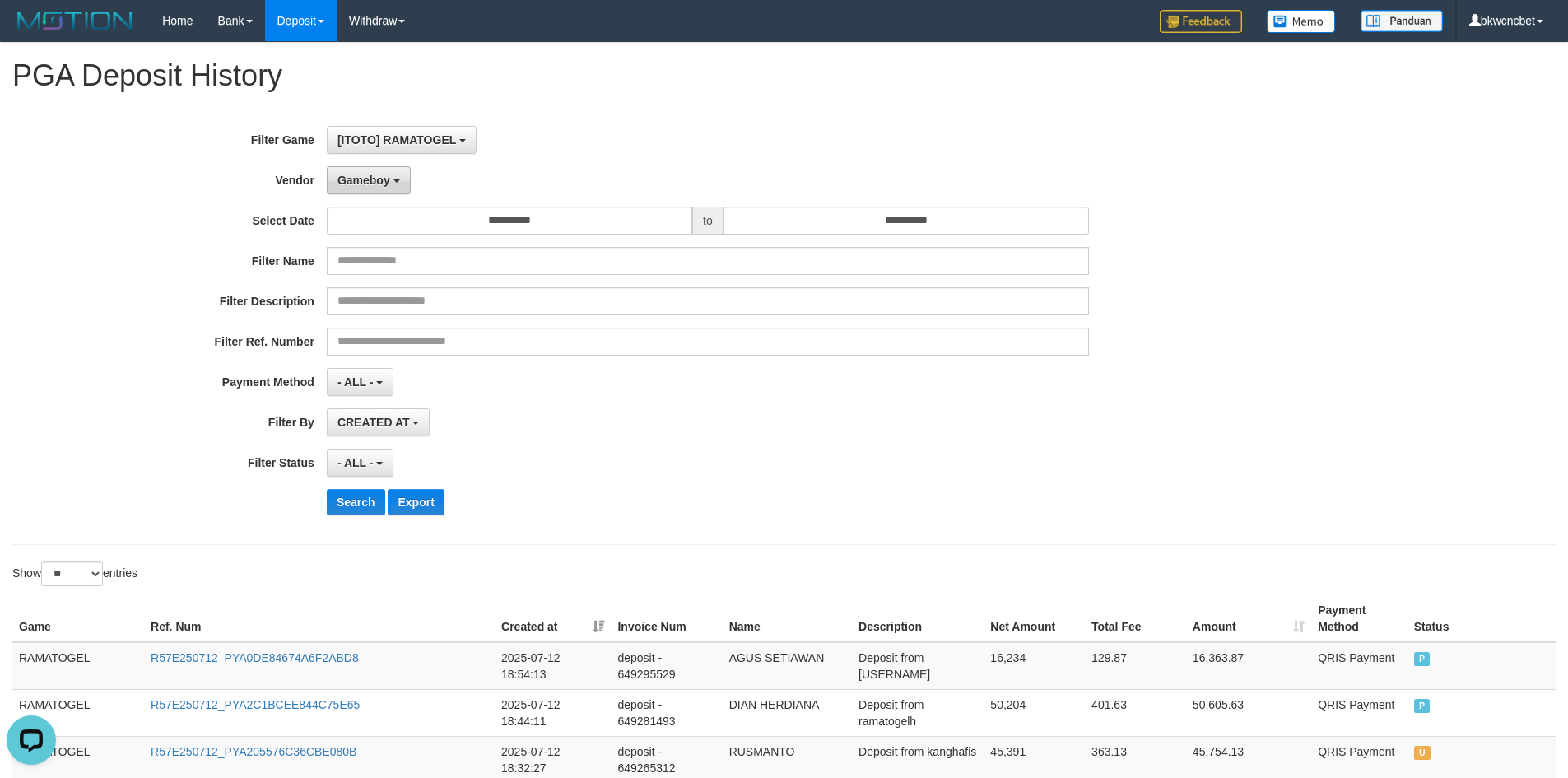 click on "Gameboy" at bounding box center (369, 180) 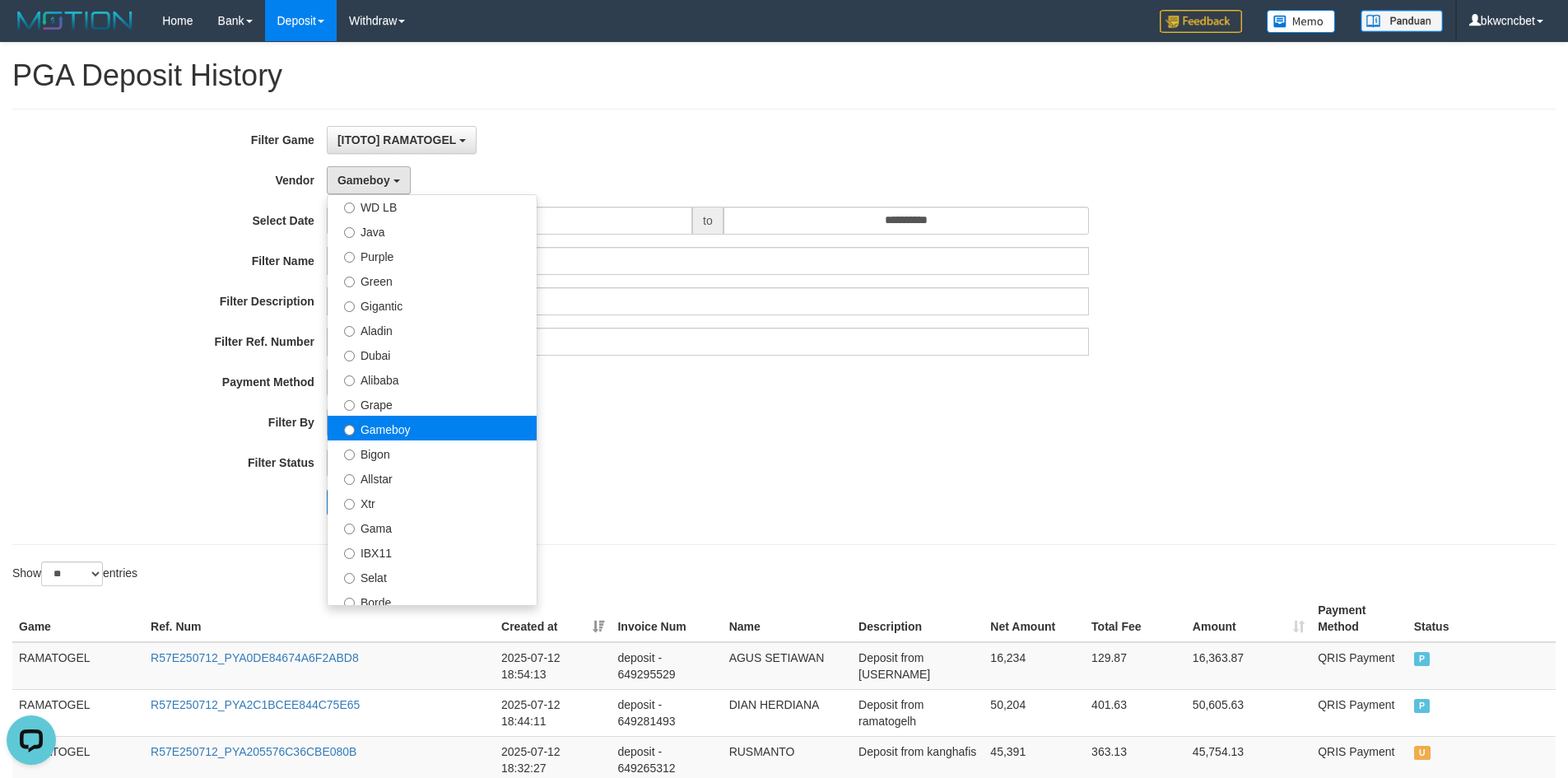 click on "Gameboy" at bounding box center (432, 428) 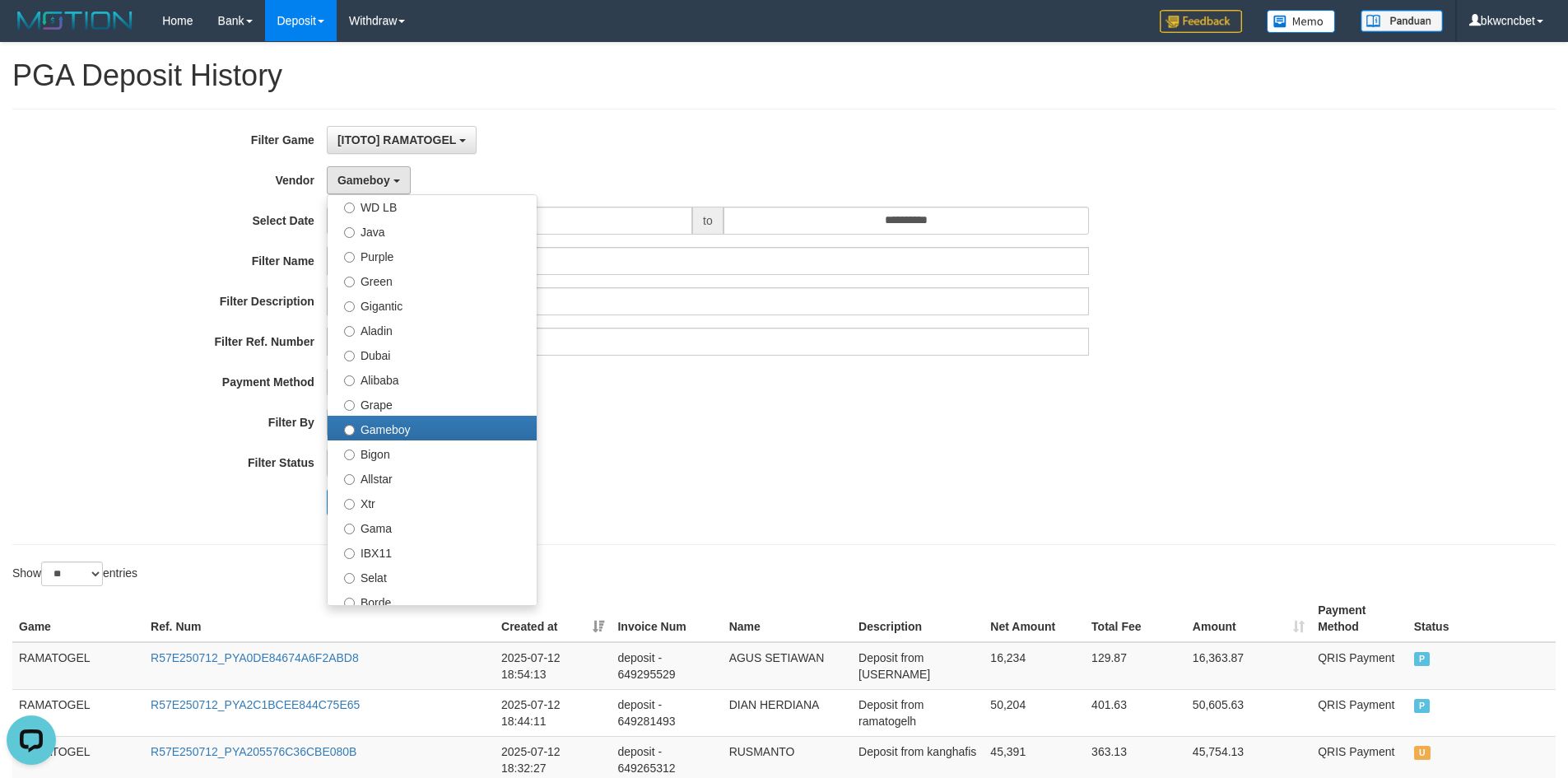 click on "Search
Export" at bounding box center (817, 502) 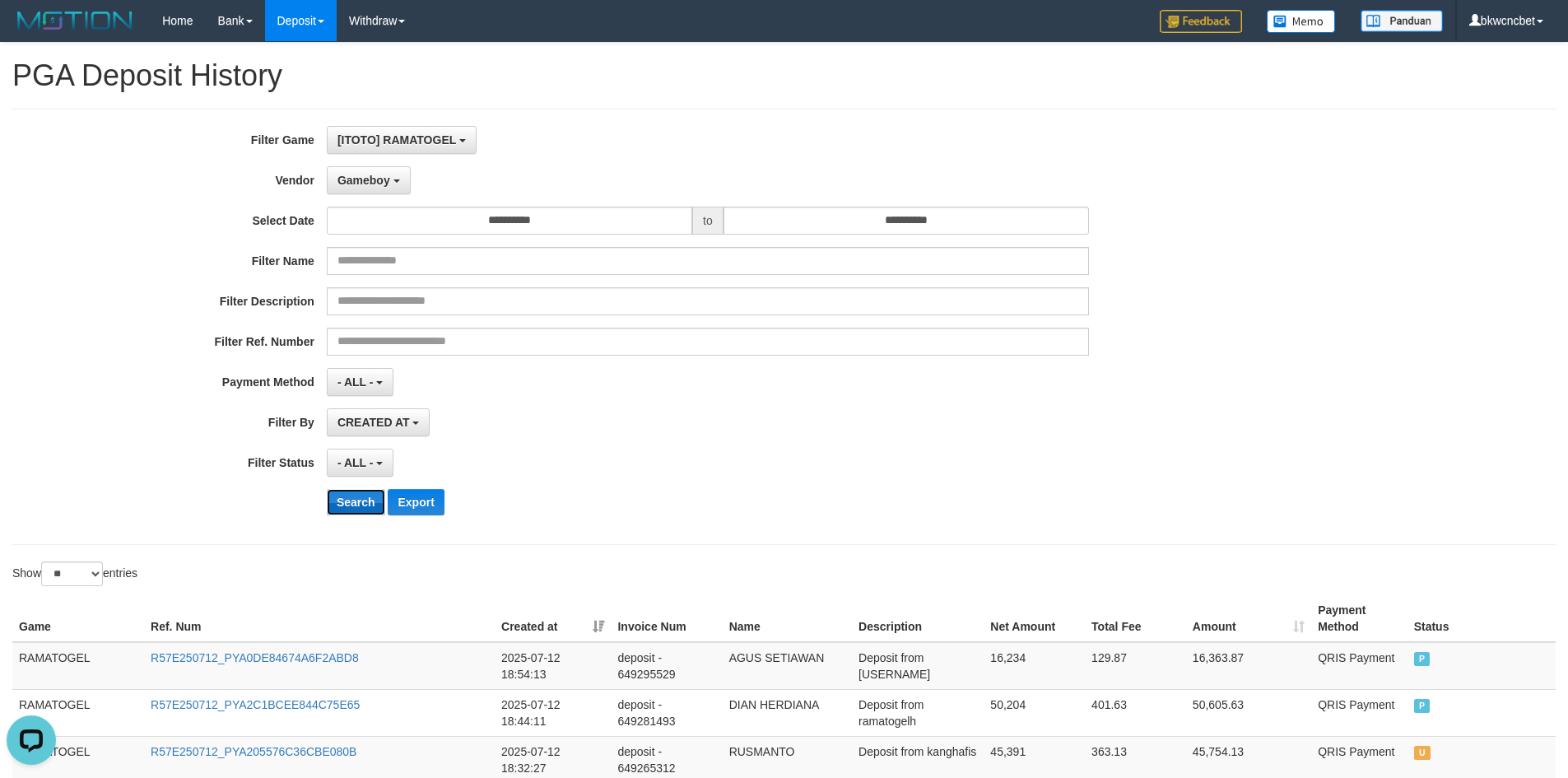 click on "Search" at bounding box center [356, 502] 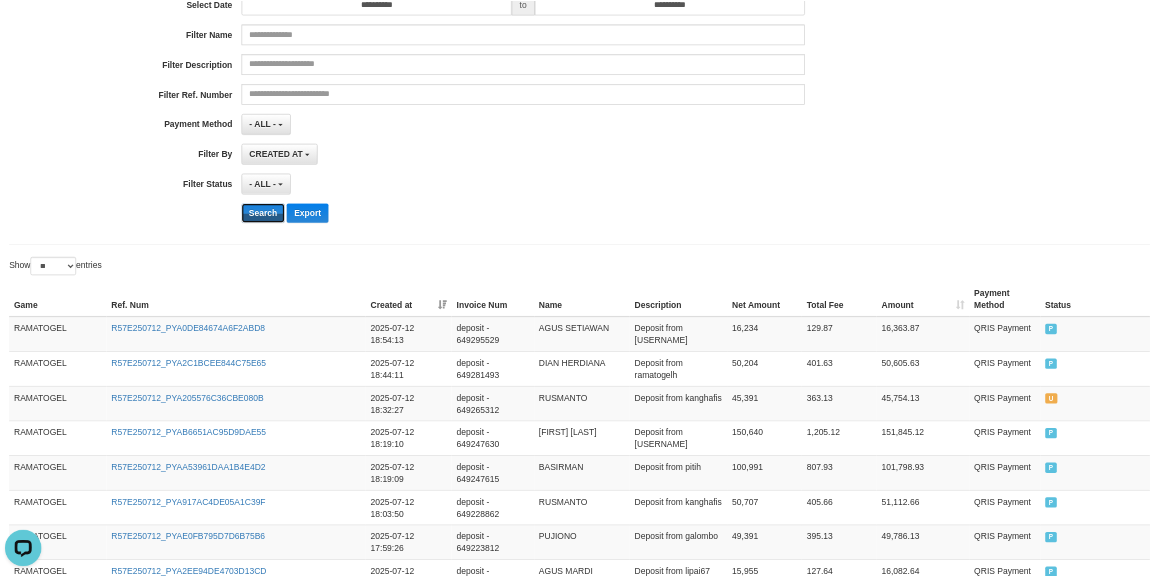 scroll, scrollTop: 333, scrollLeft: 0, axis: vertical 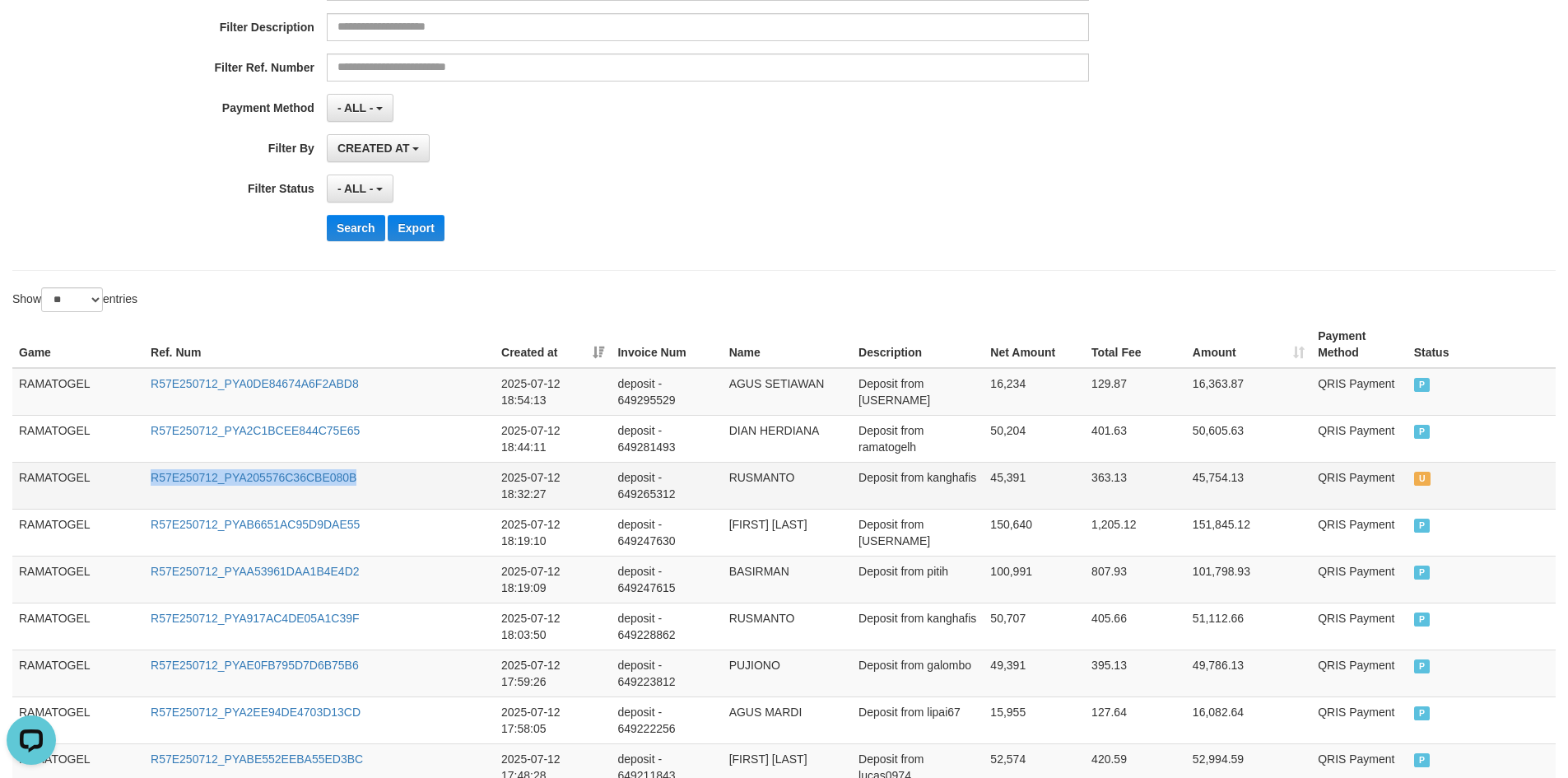 copy on "R57E250712_PYA205576C36CBE080B" 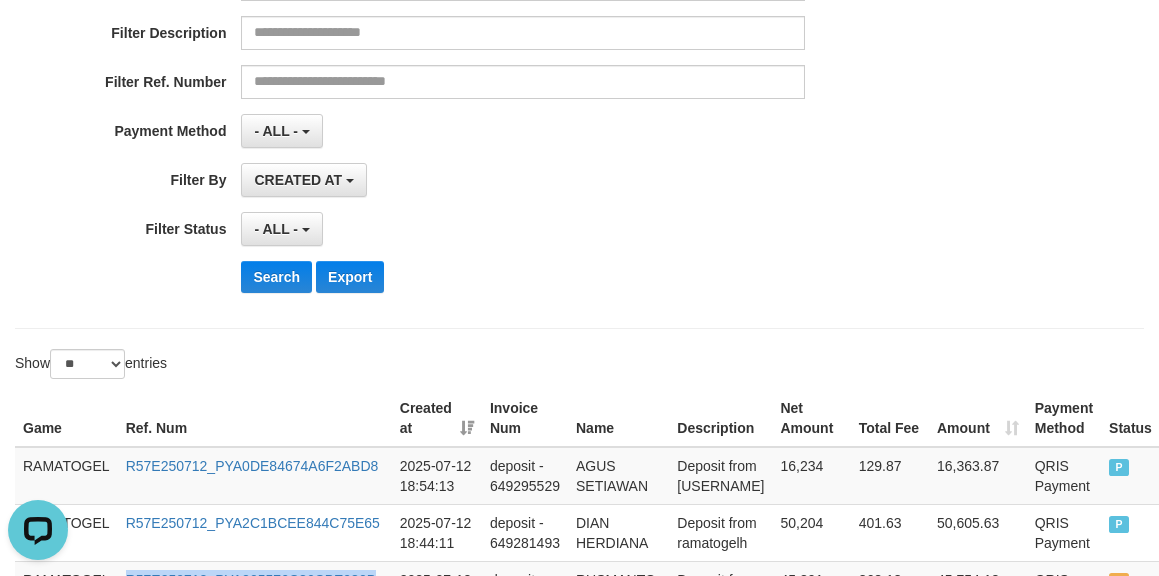 scroll, scrollTop: 500, scrollLeft: 0, axis: vertical 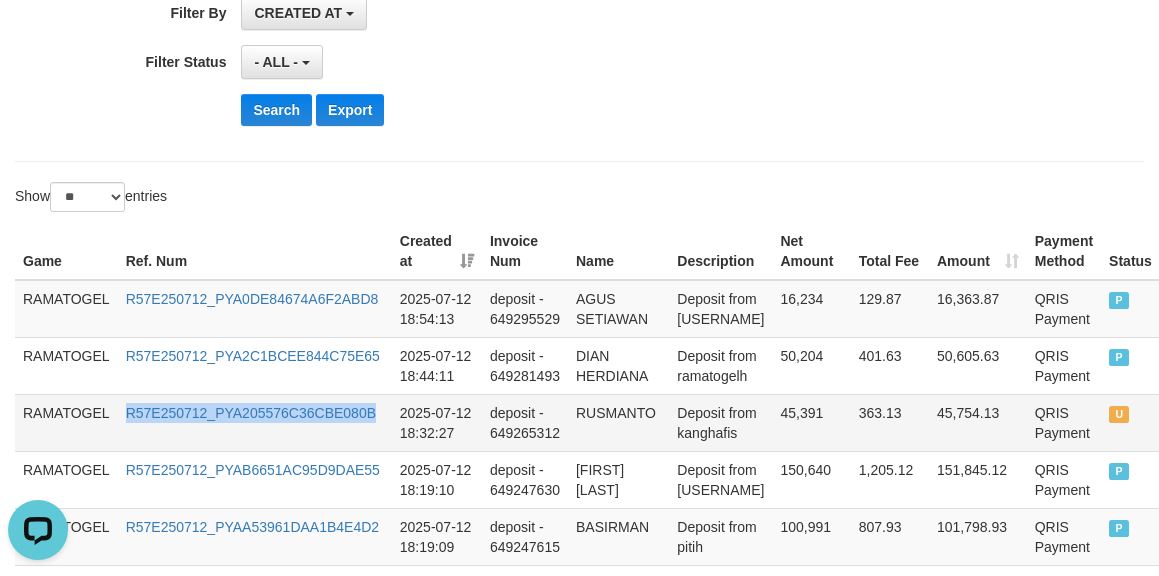 click on "R57E250712_PYA205576C36CBE080B" at bounding box center (255, 422) 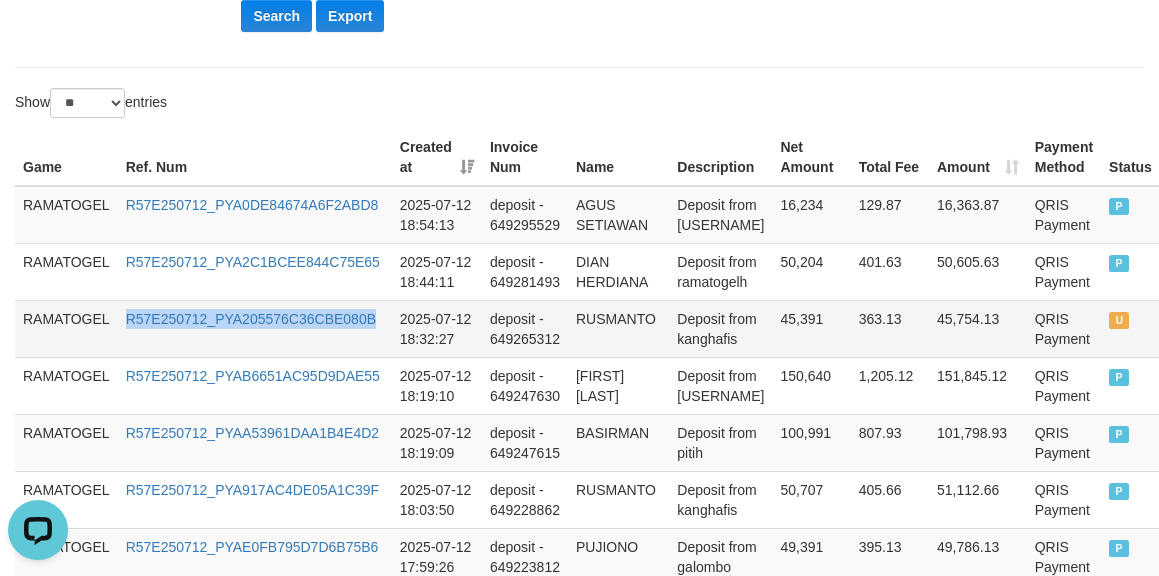 scroll, scrollTop: 667, scrollLeft: 0, axis: vertical 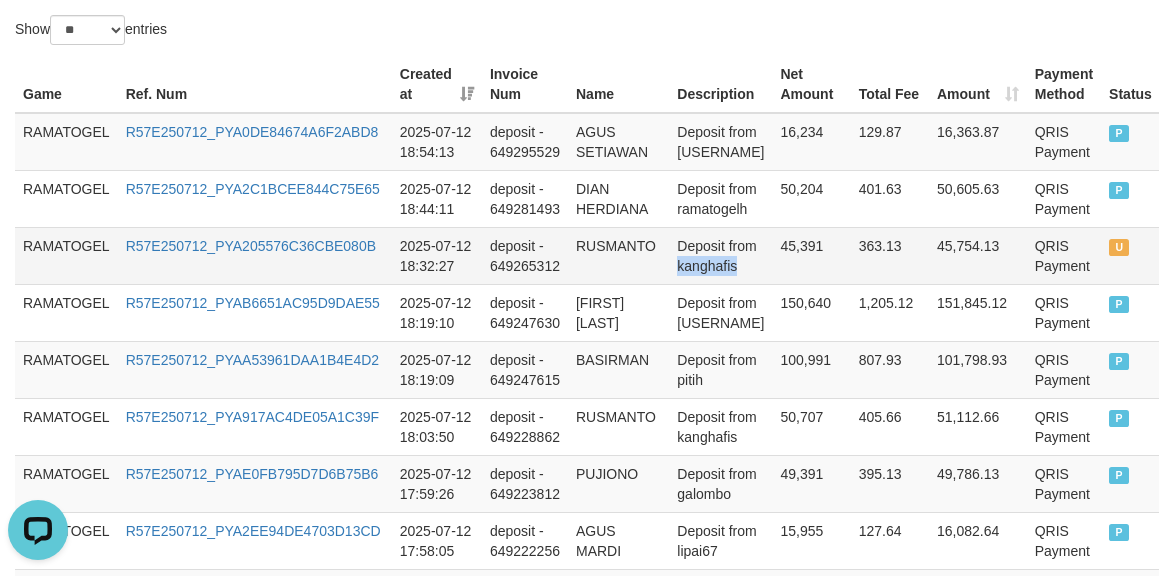 copy on "[USERNAME]" 